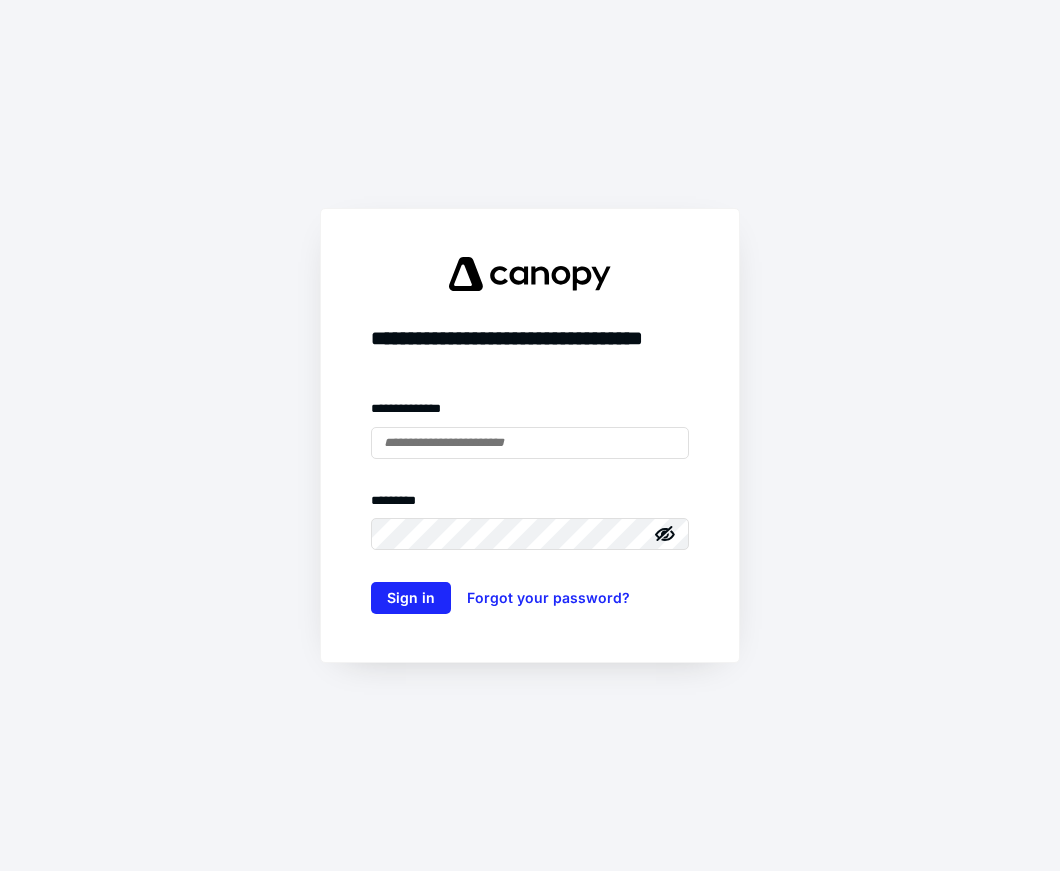 scroll, scrollTop: 0, scrollLeft: 0, axis: both 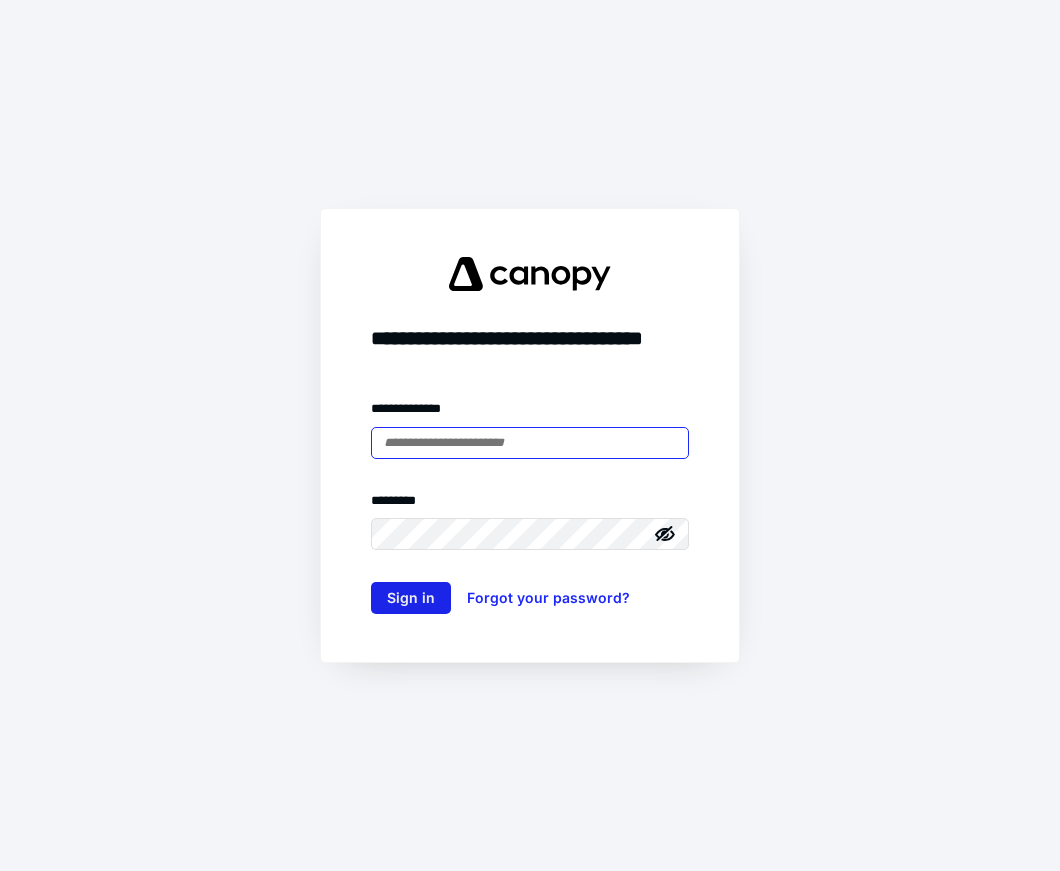 type on "**********" 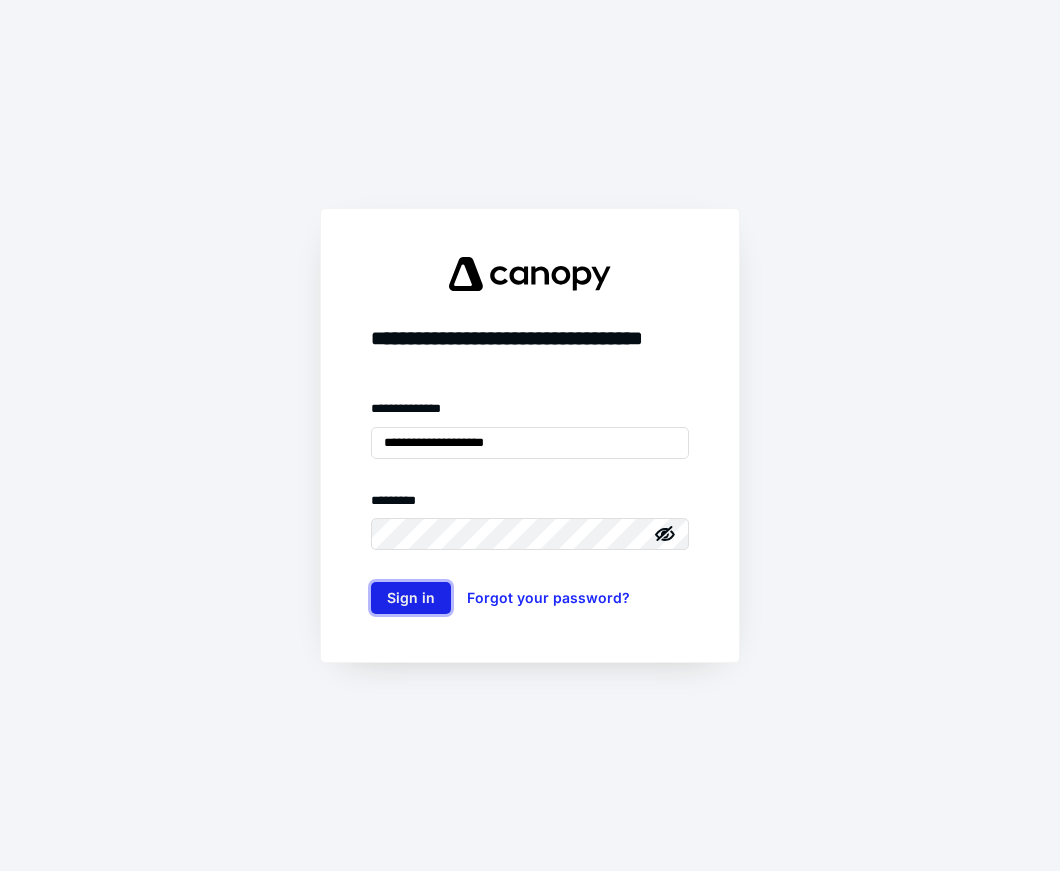 click on "Sign in" at bounding box center (411, 598) 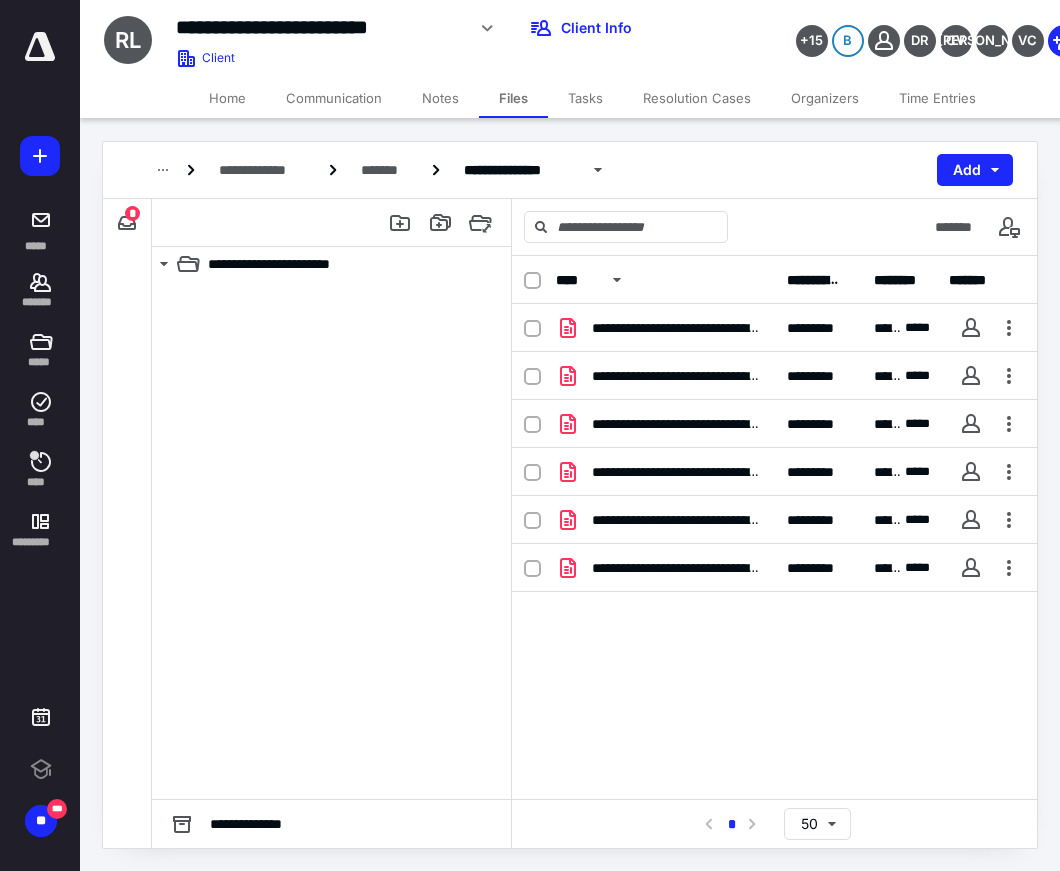 scroll, scrollTop: 0, scrollLeft: 0, axis: both 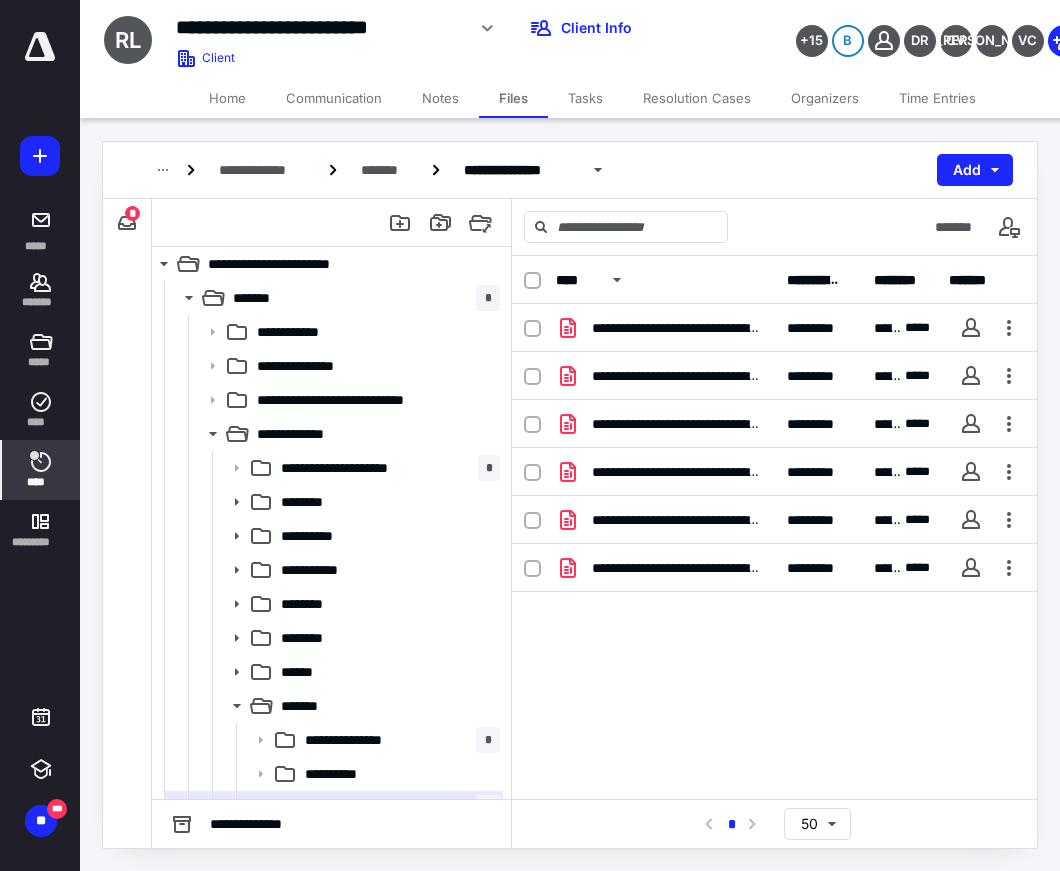 click 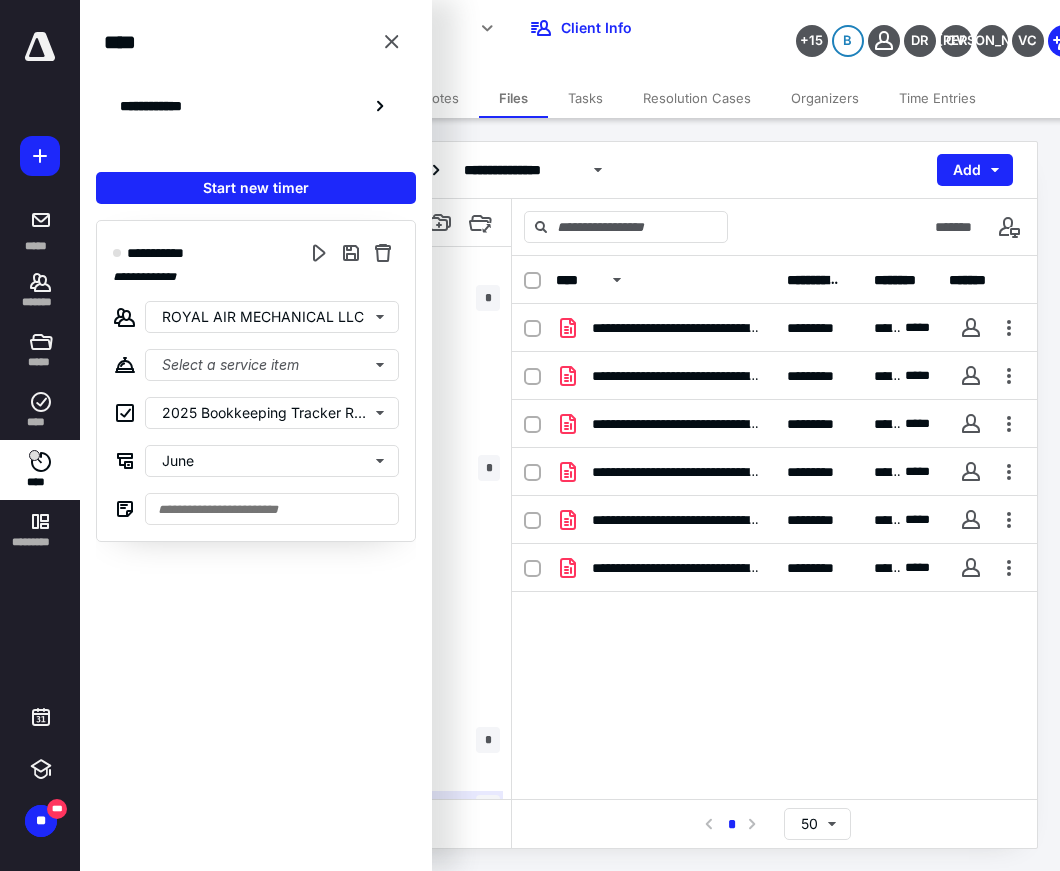click on "**********" at bounding box center (774, 527) 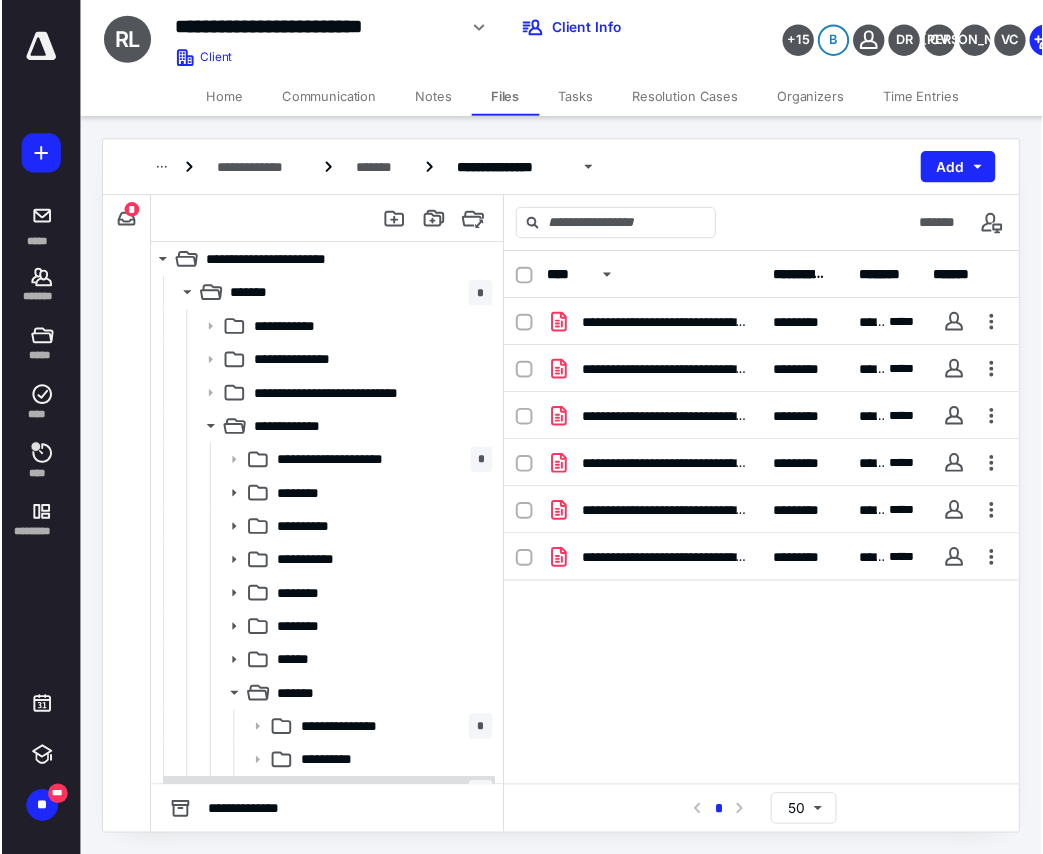 scroll, scrollTop: 400, scrollLeft: 0, axis: vertical 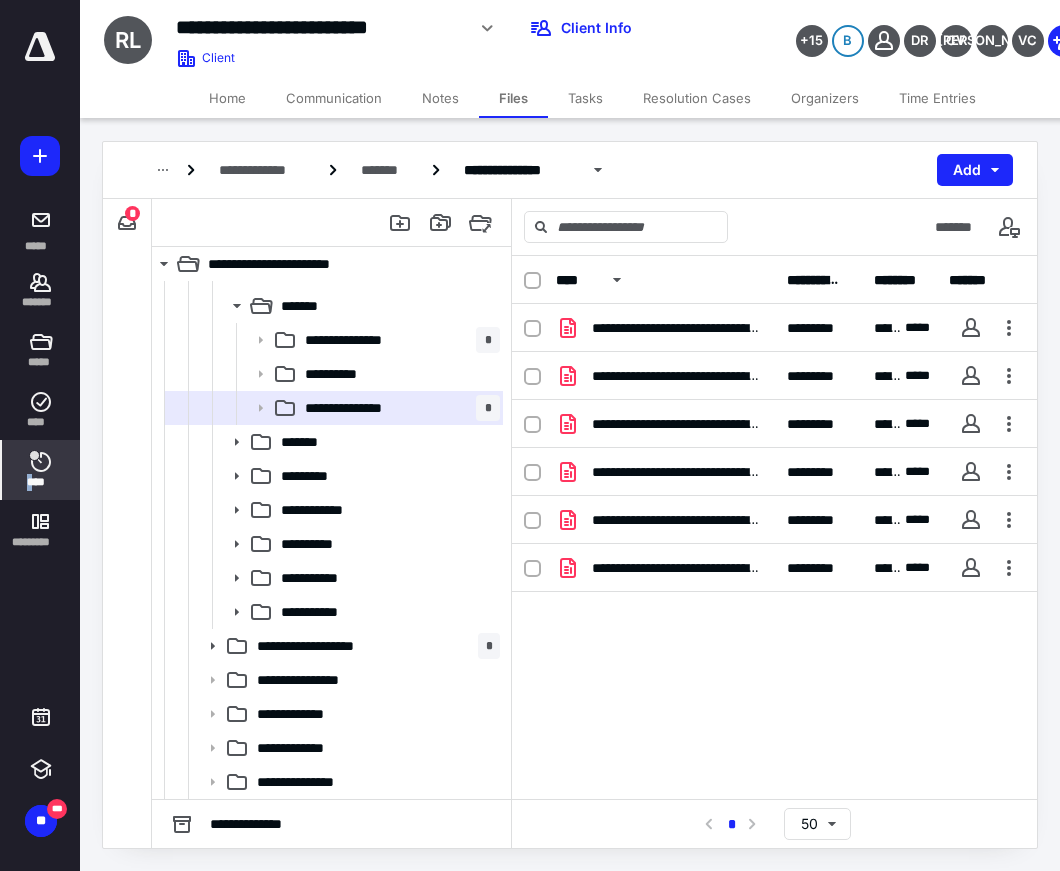 click on "****" at bounding box center [41, 482] 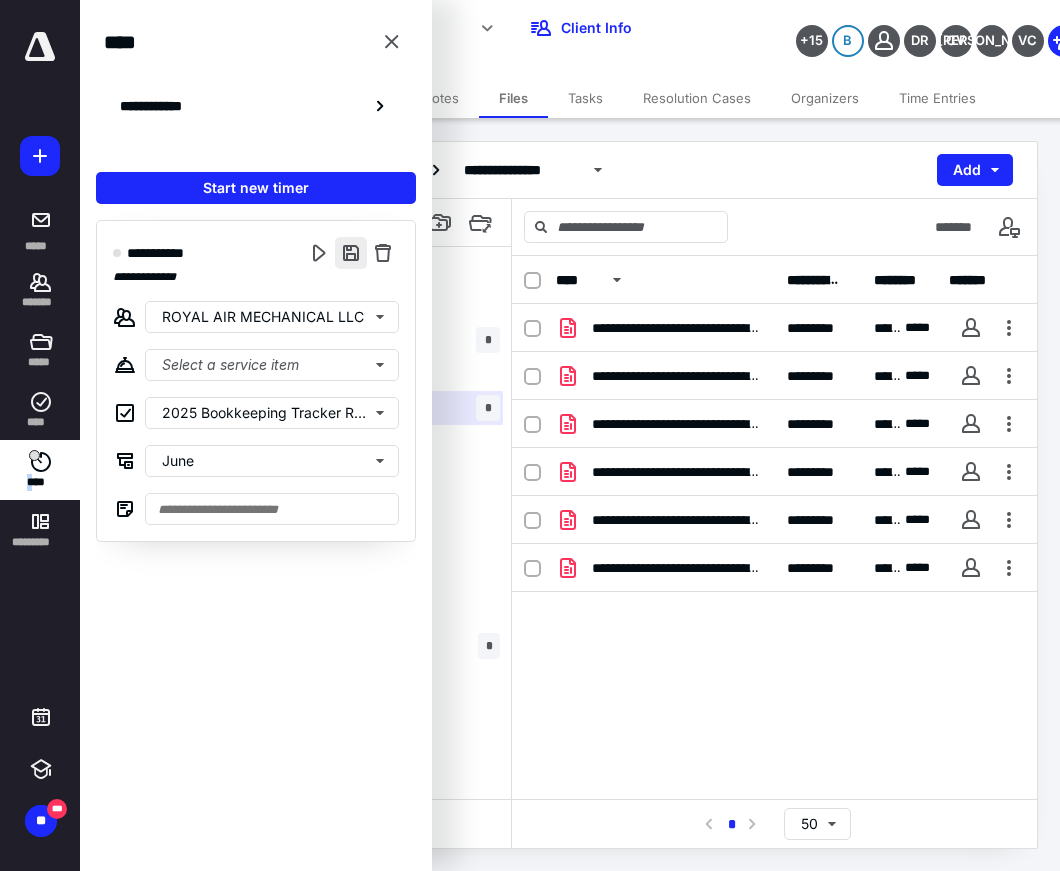 click at bounding box center [351, 253] 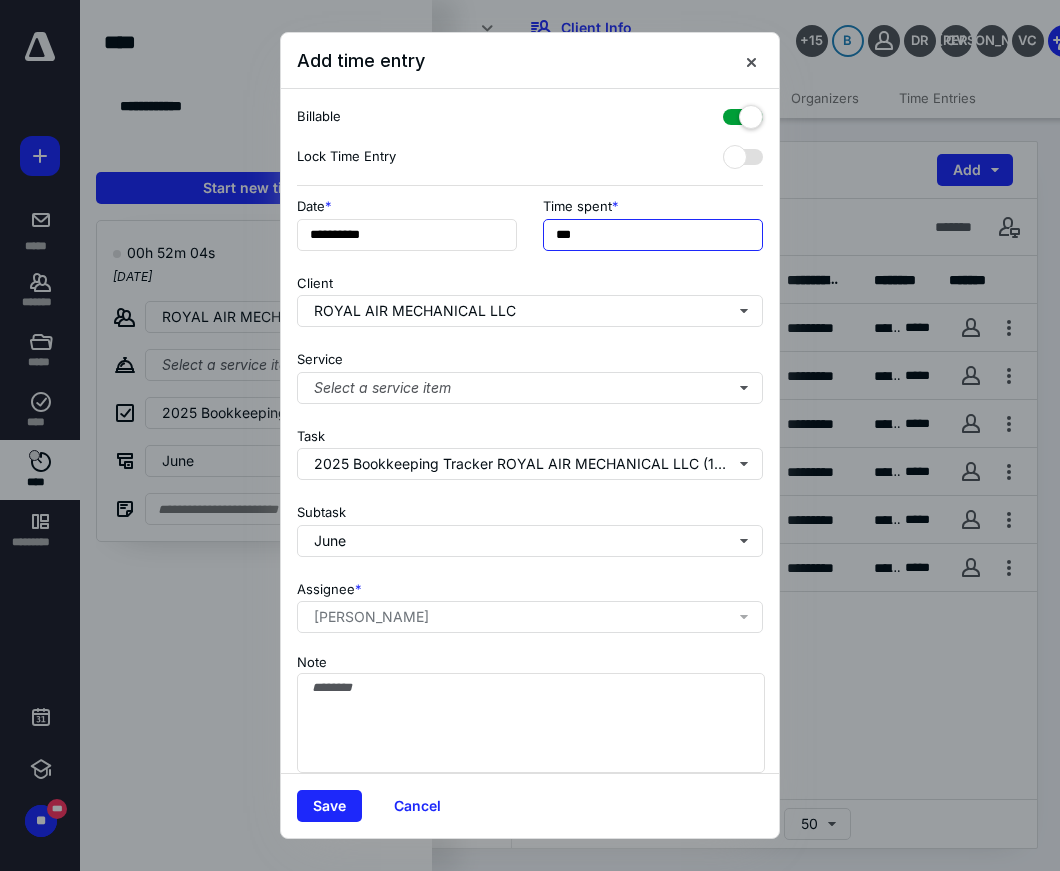 click on "***" at bounding box center (653, 235) 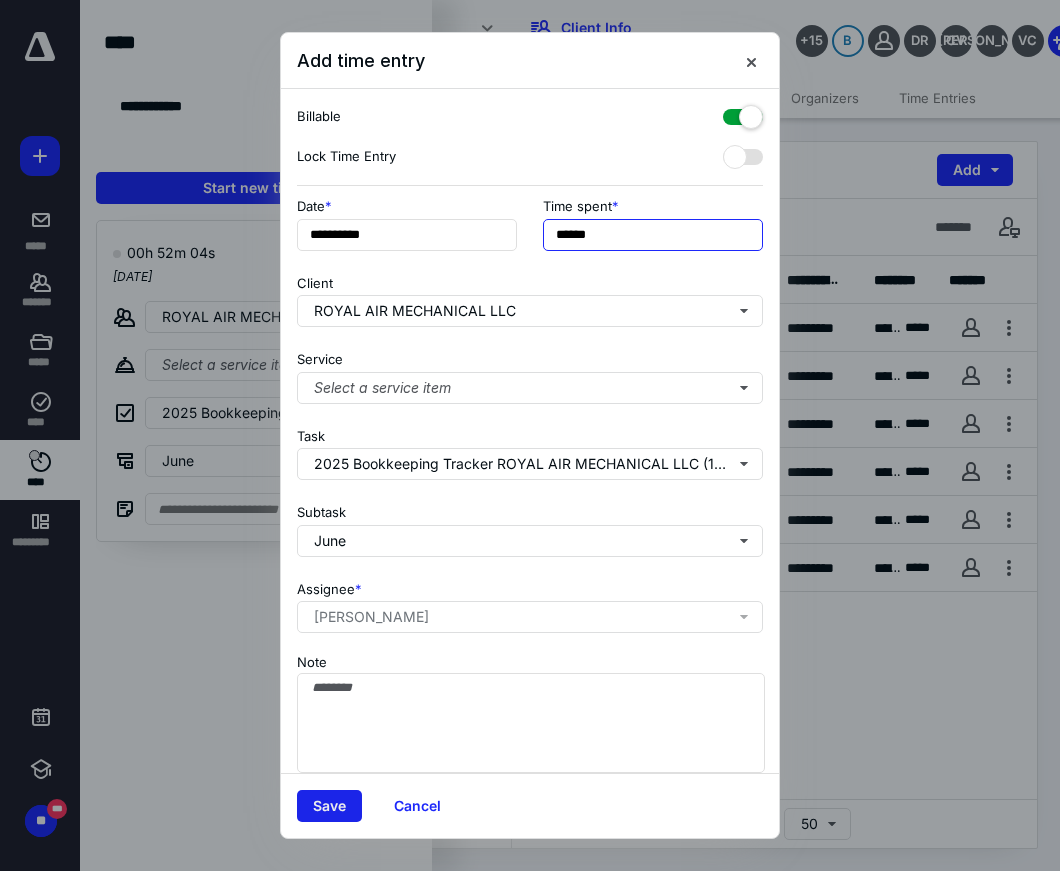 type on "******" 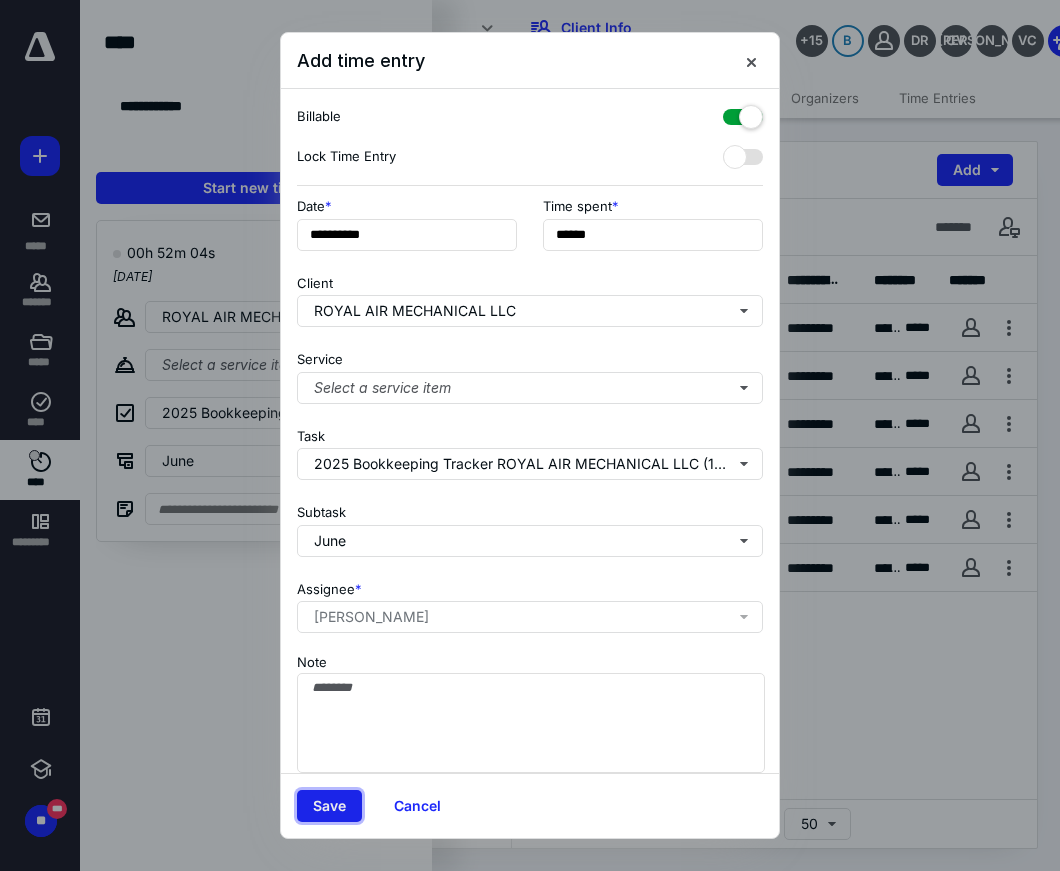 click on "Save" at bounding box center (329, 806) 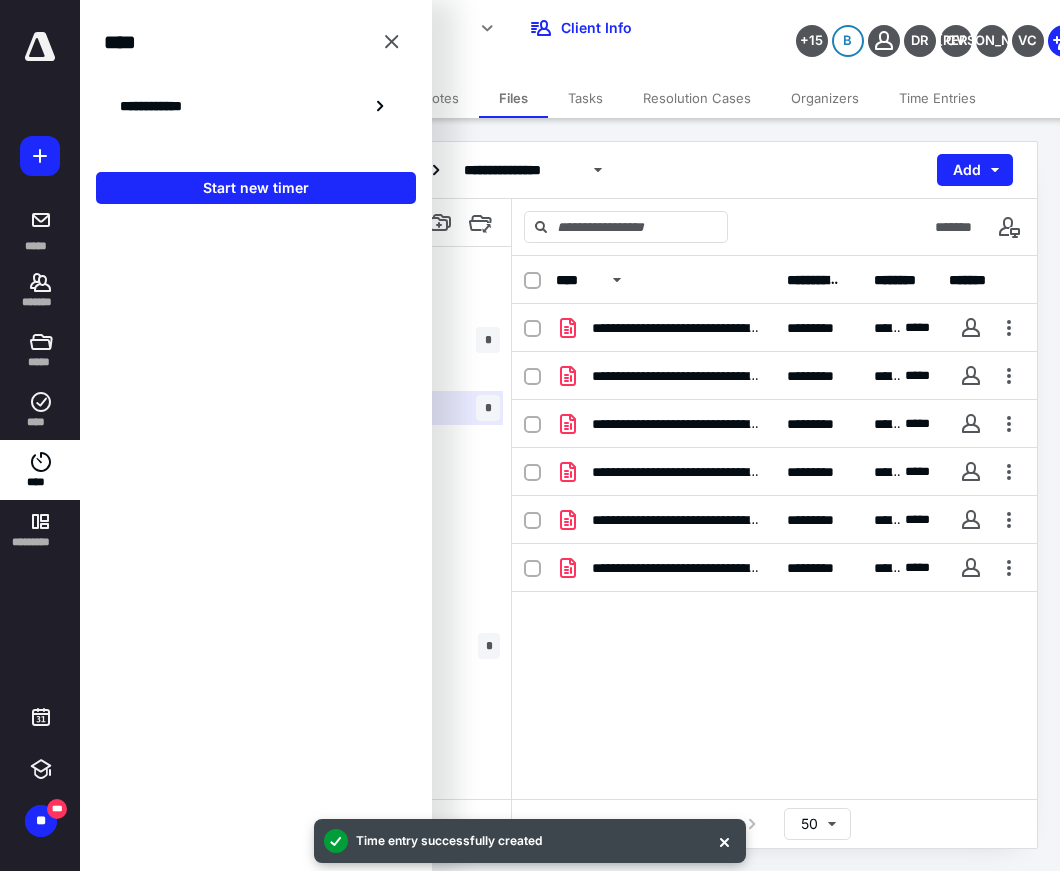 click on "**********" at bounding box center (774, 527) 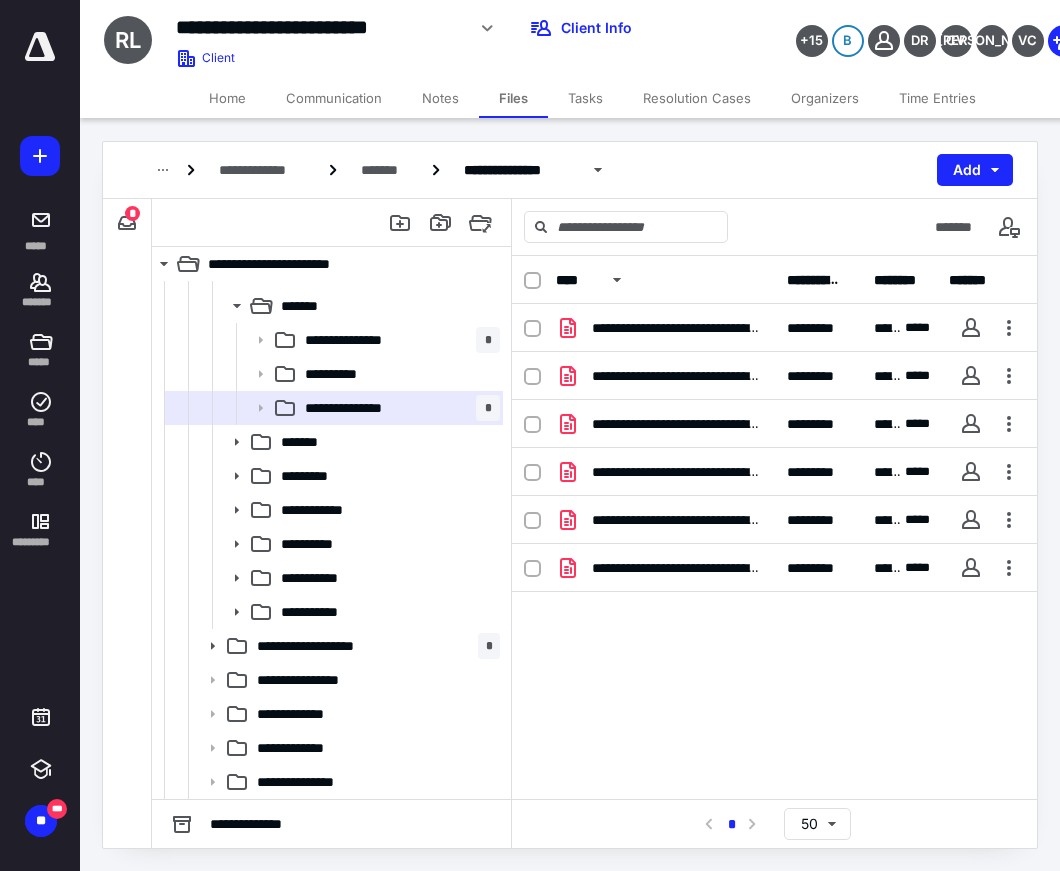 click on "**********" at bounding box center [320, 27] 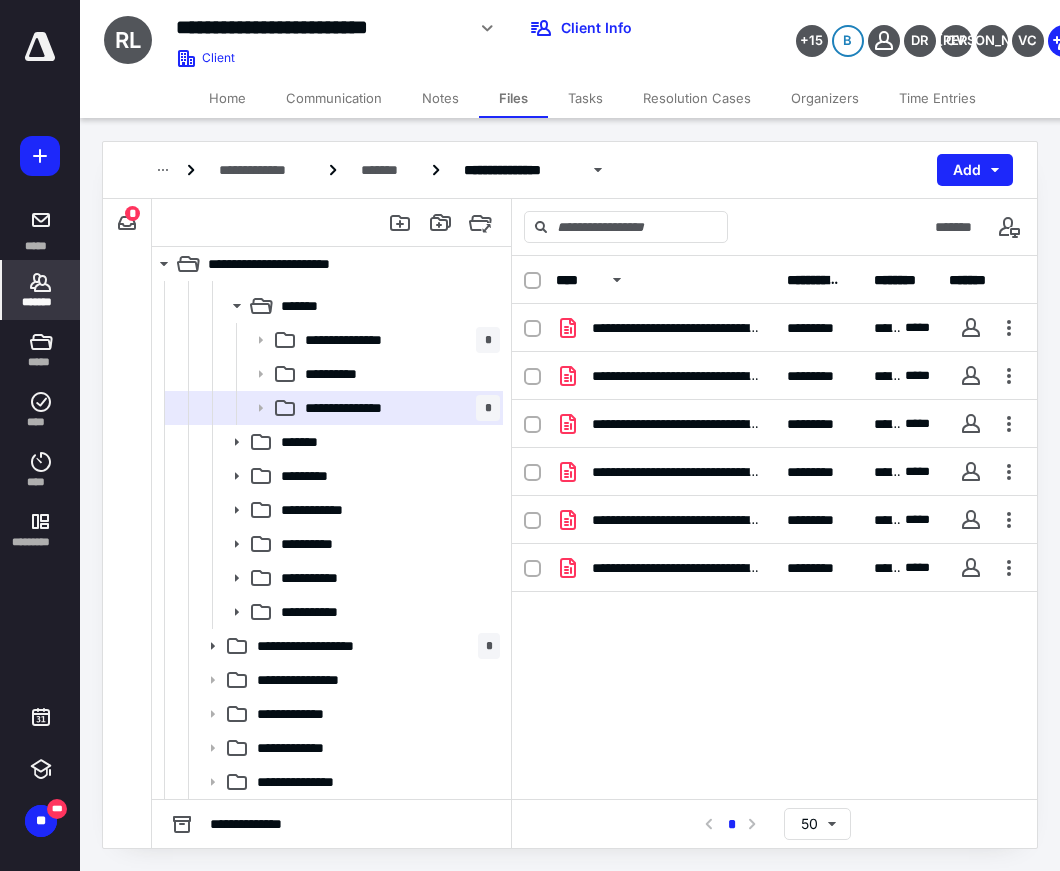 click on "*******" at bounding box center [41, 302] 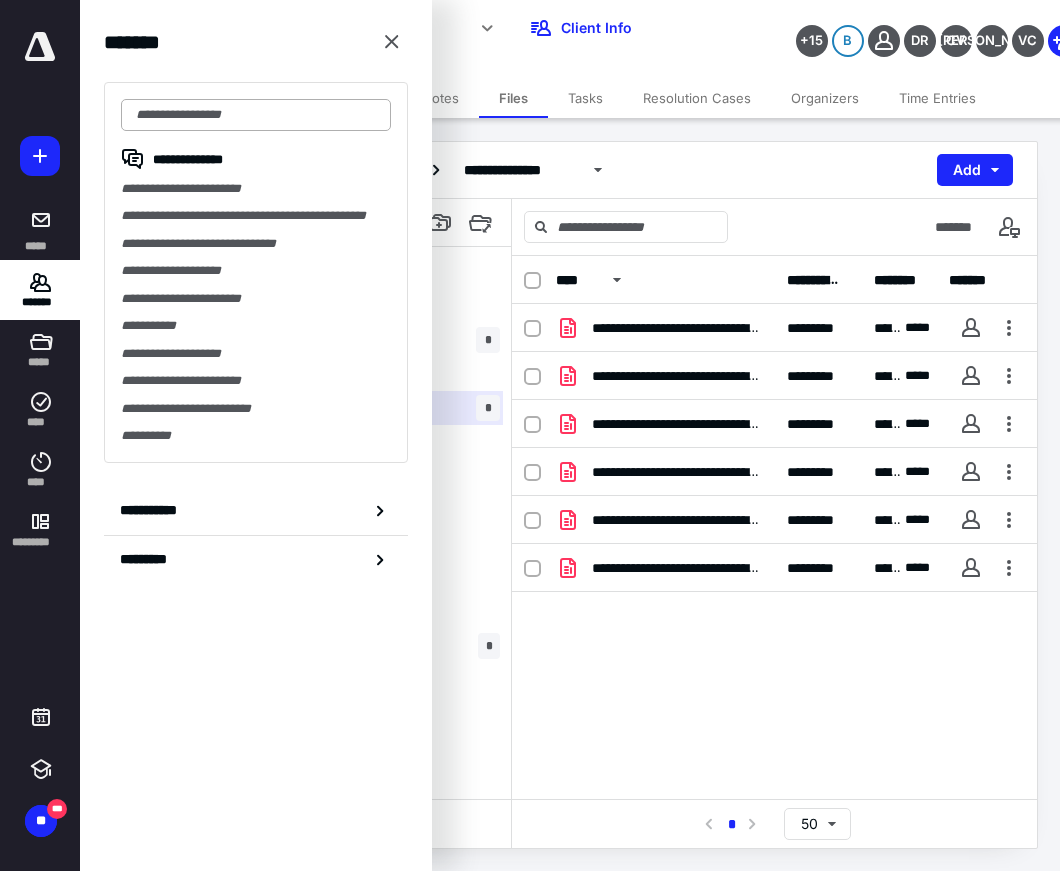 click at bounding box center (256, 115) 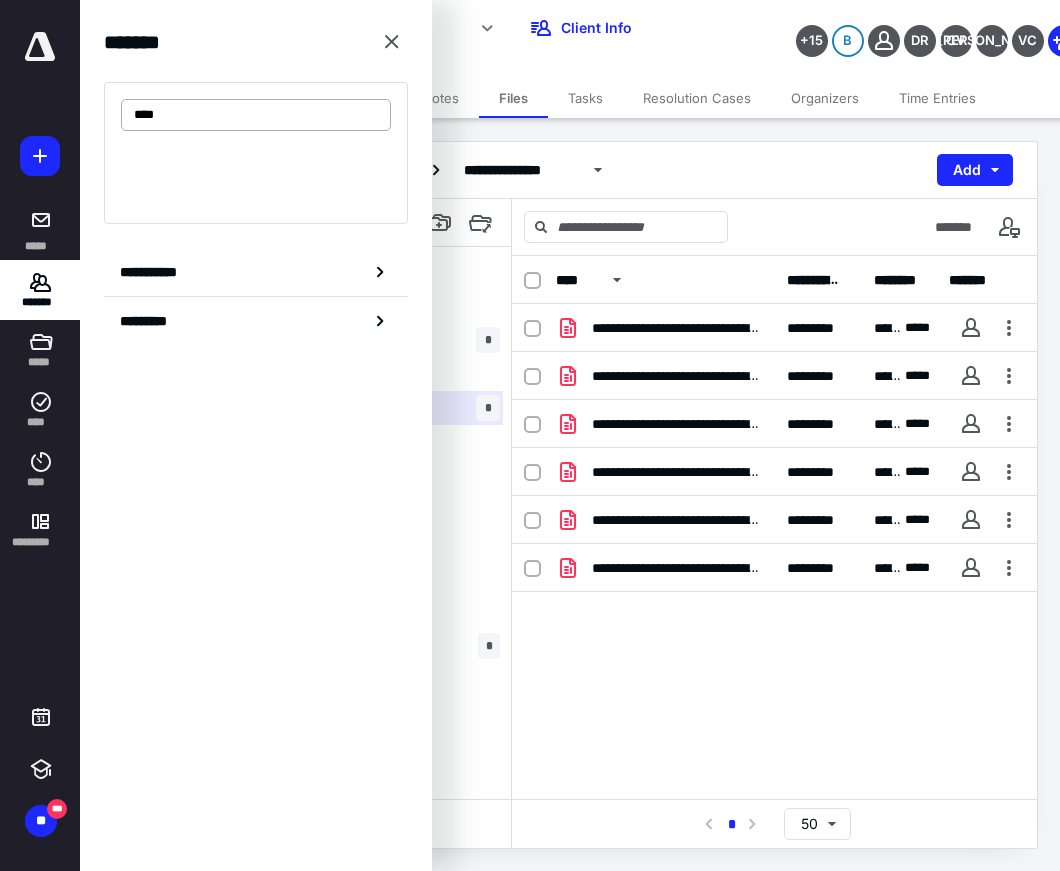 type on "*****" 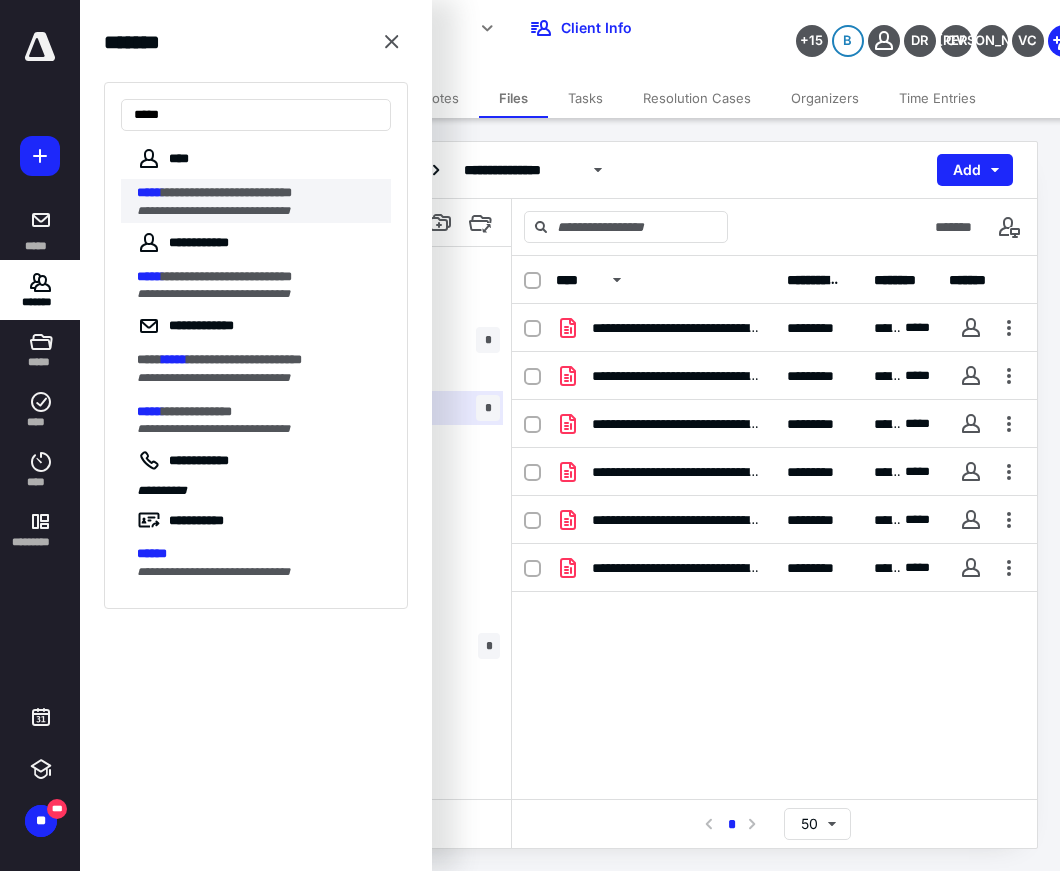 click on "**********" at bounding box center [258, 193] 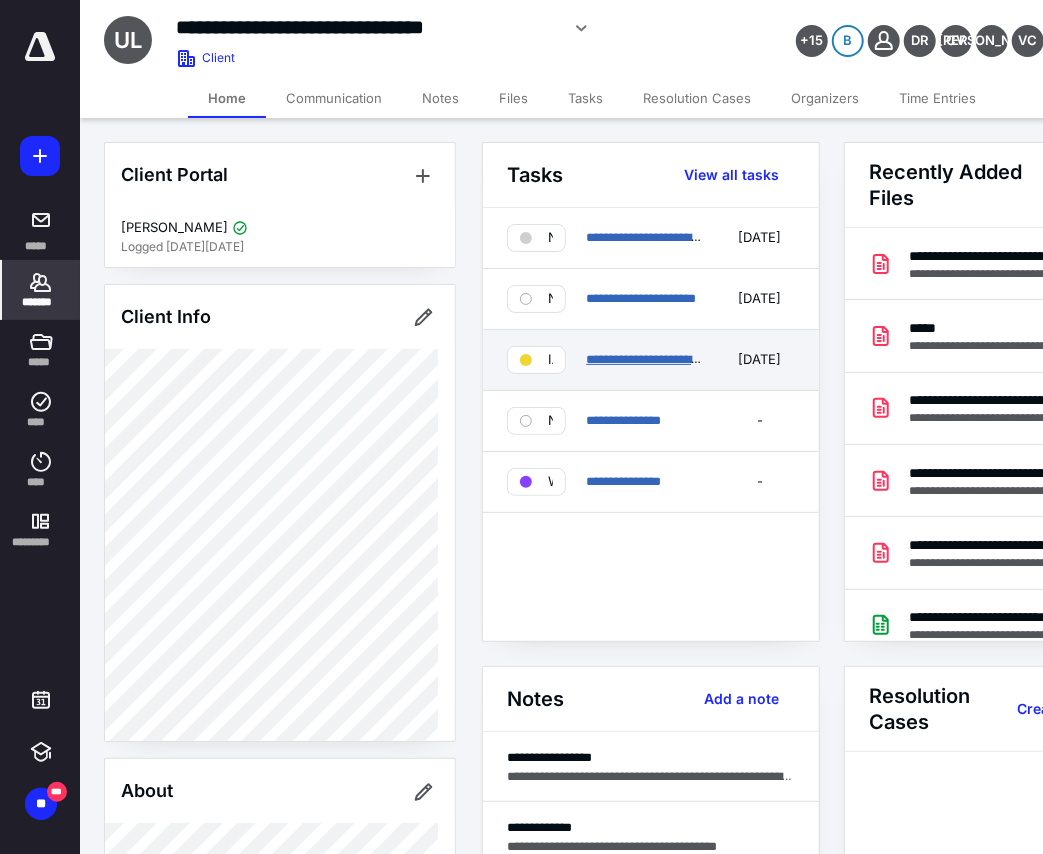 click on "**********" at bounding box center [751, 359] 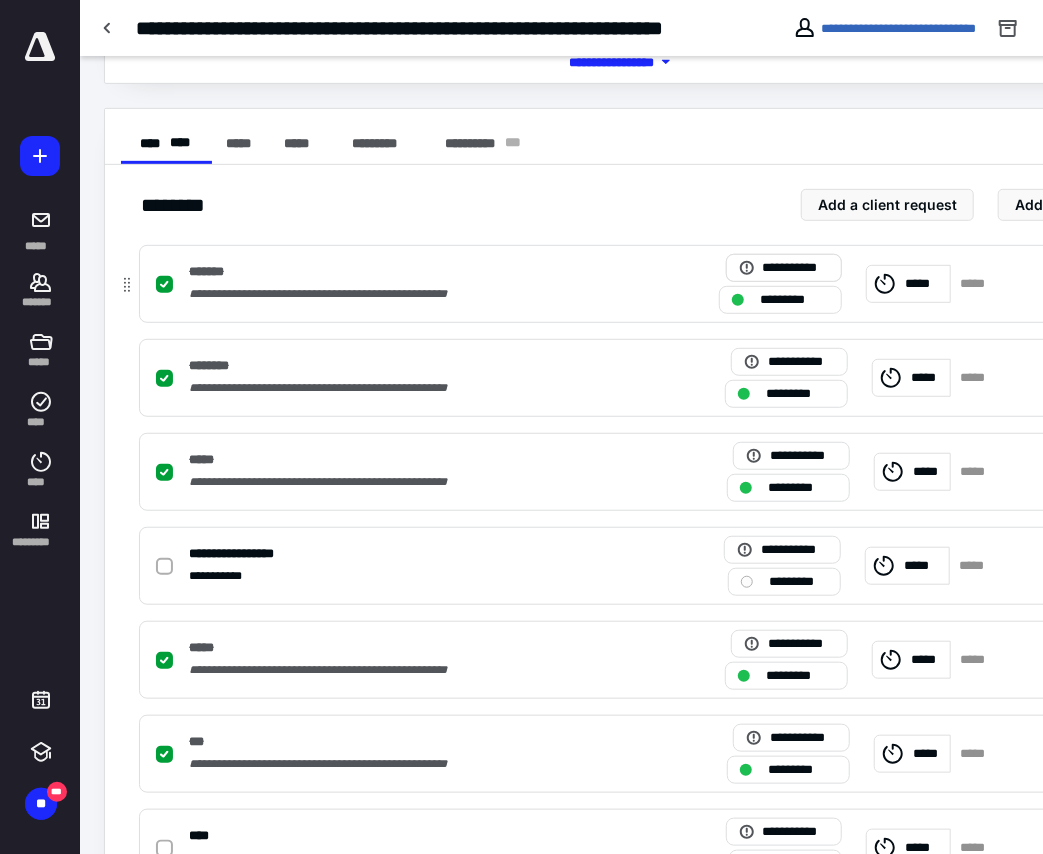 scroll, scrollTop: 555, scrollLeft: 0, axis: vertical 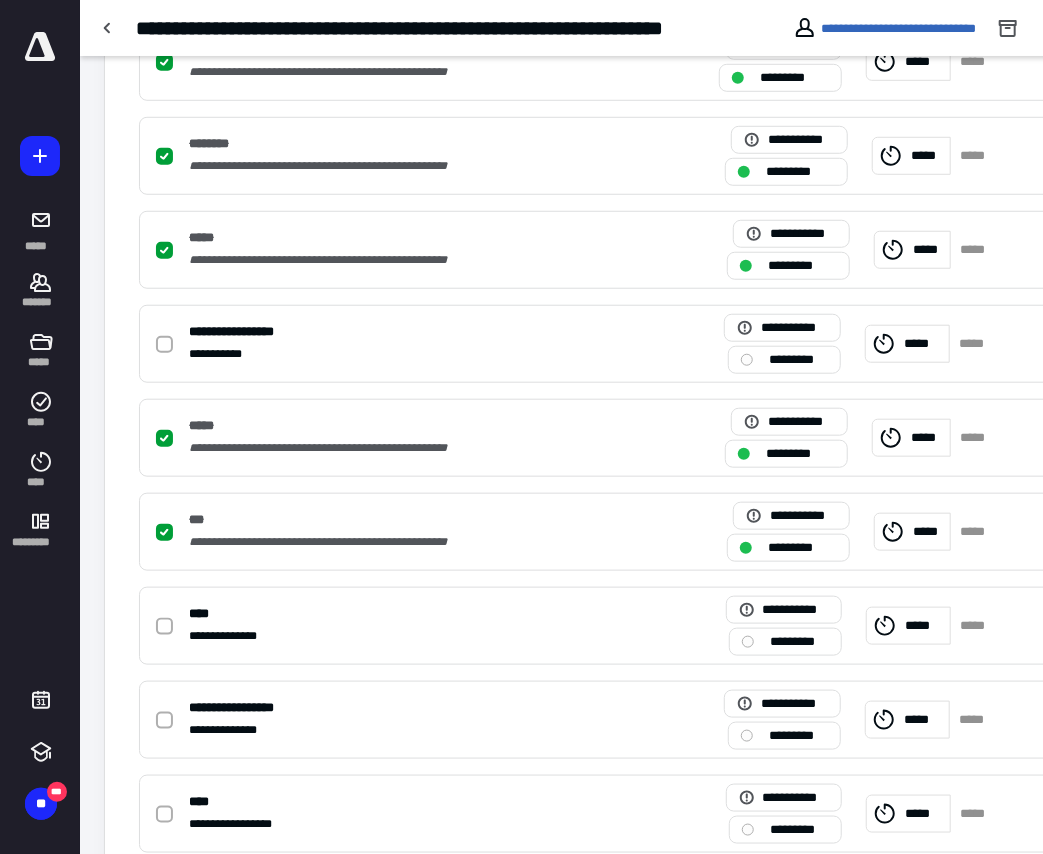click on "**********" at bounding box center [636, 767] 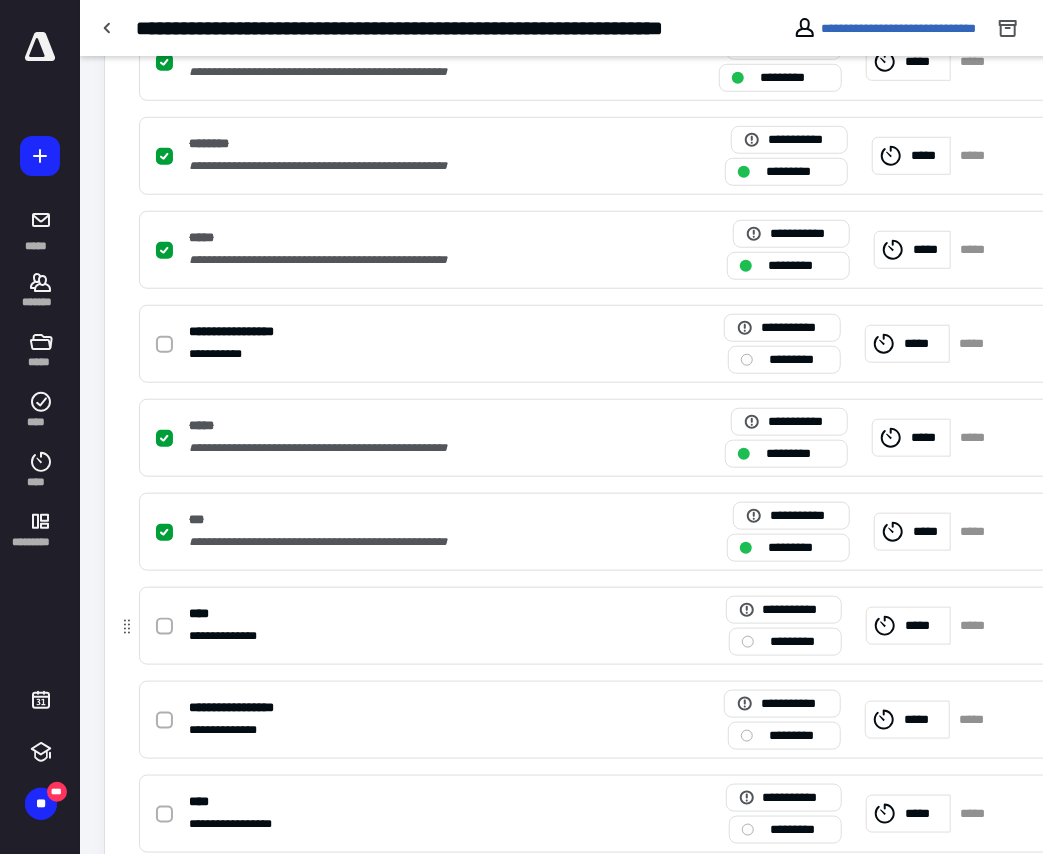 click on "*********" at bounding box center (799, 641) 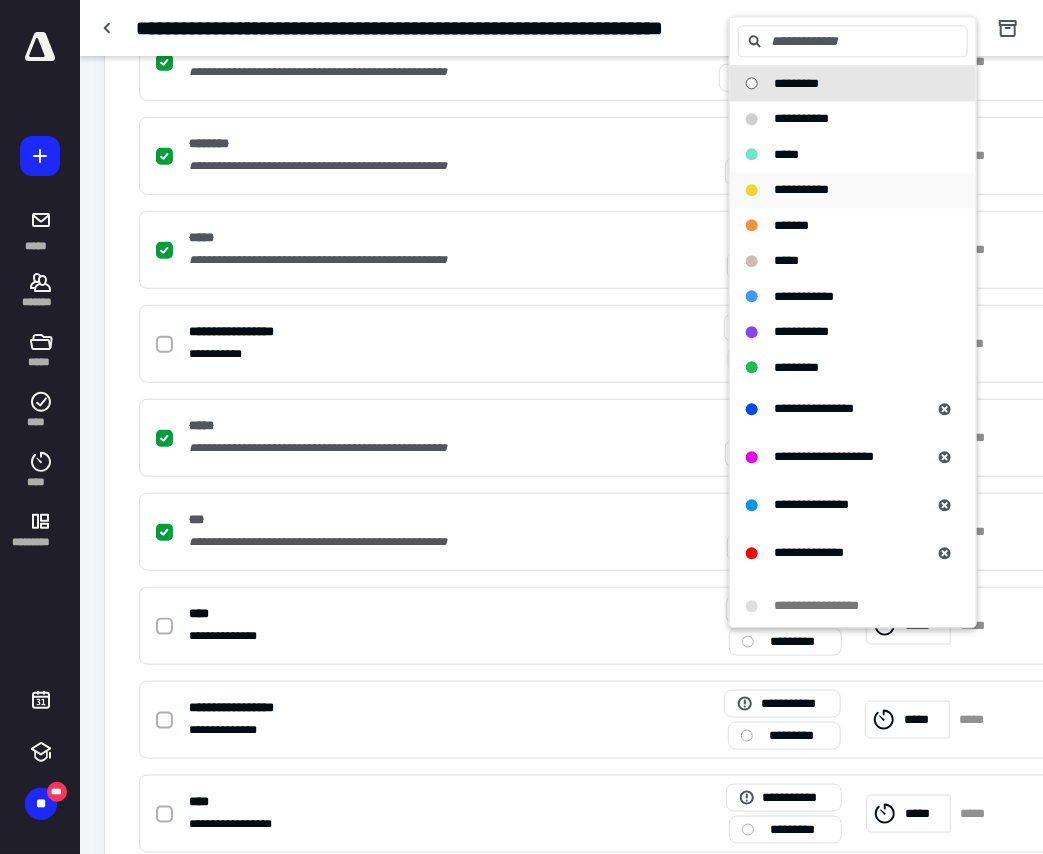 click on "**********" at bounding box center [801, 191] 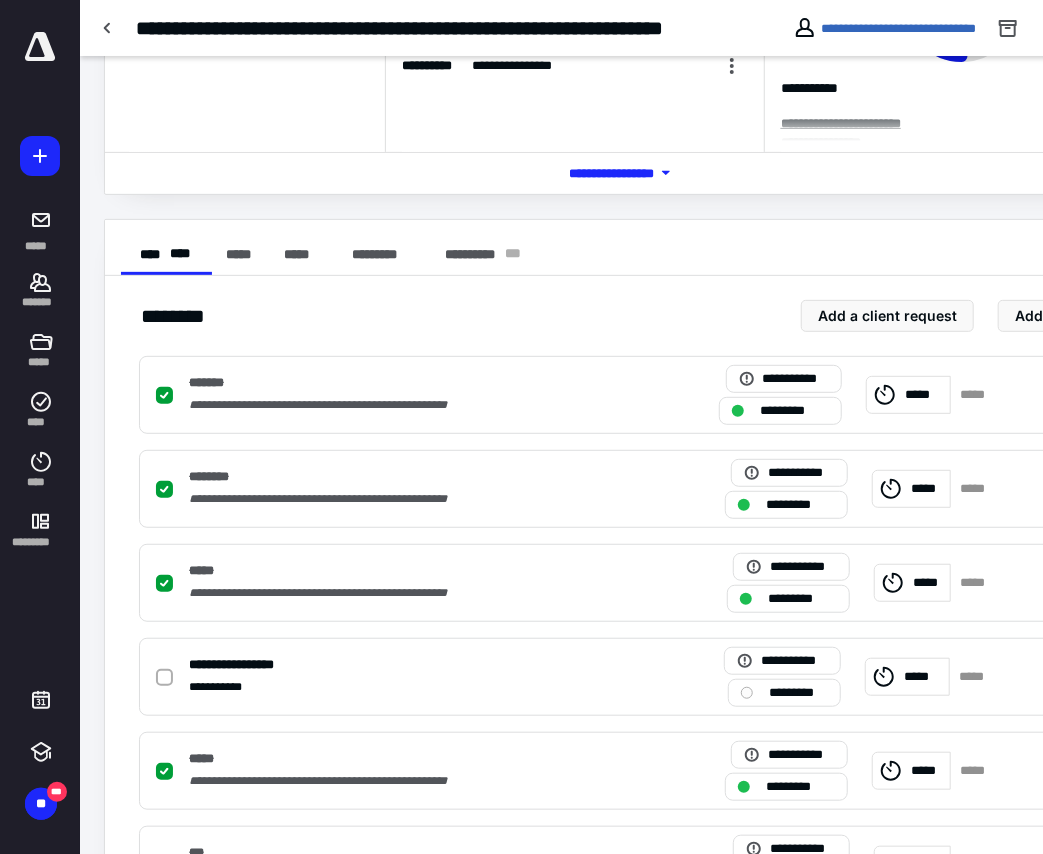 scroll, scrollTop: 0, scrollLeft: 0, axis: both 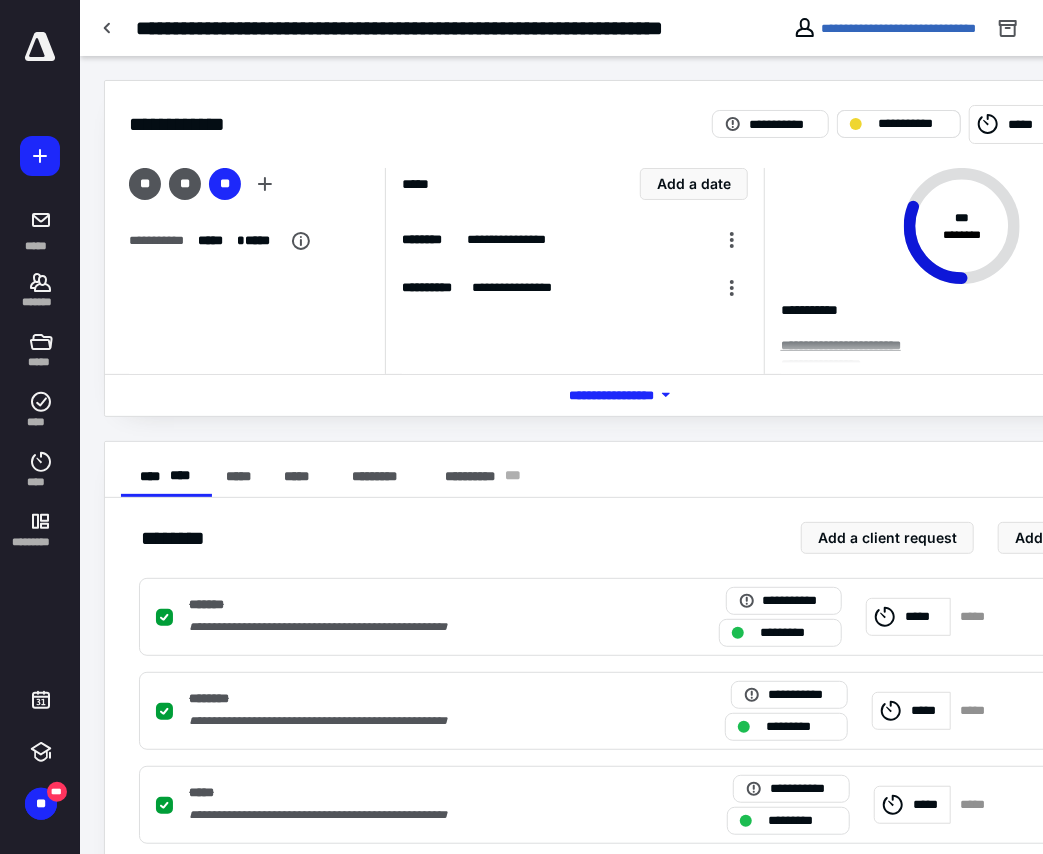 click on "**********" at bounding box center [913, 124] 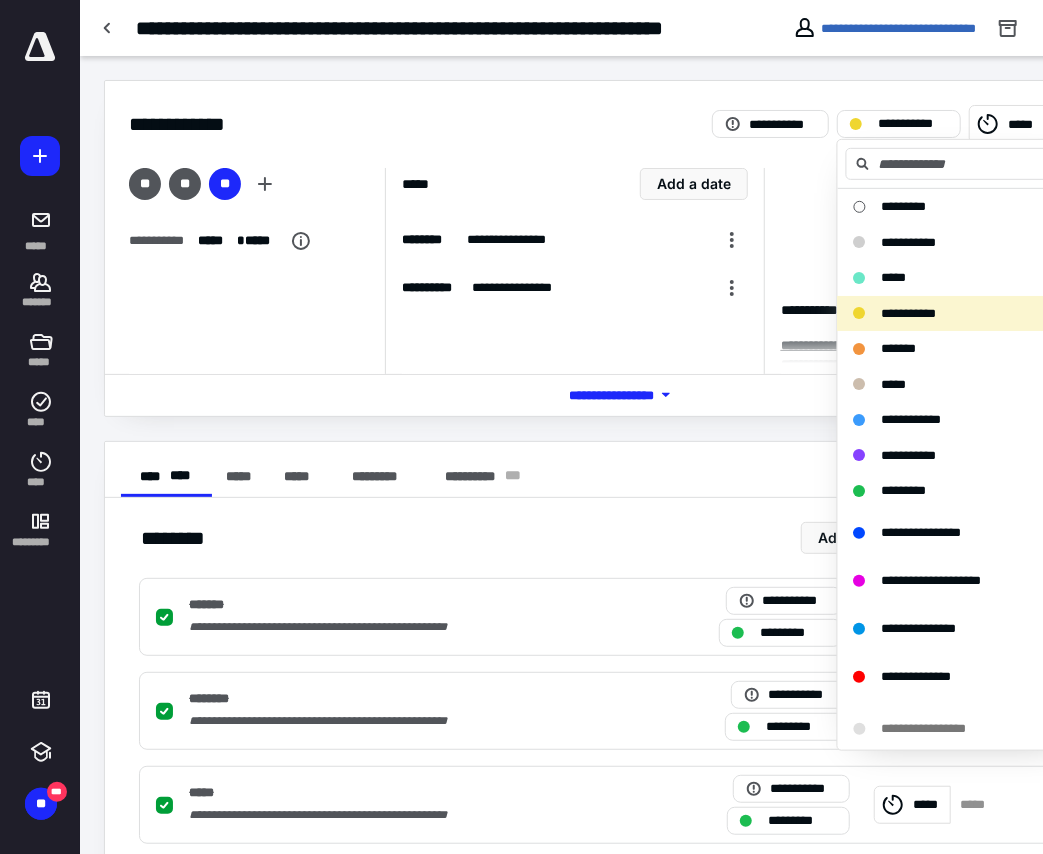 scroll, scrollTop: 666, scrollLeft: 0, axis: vertical 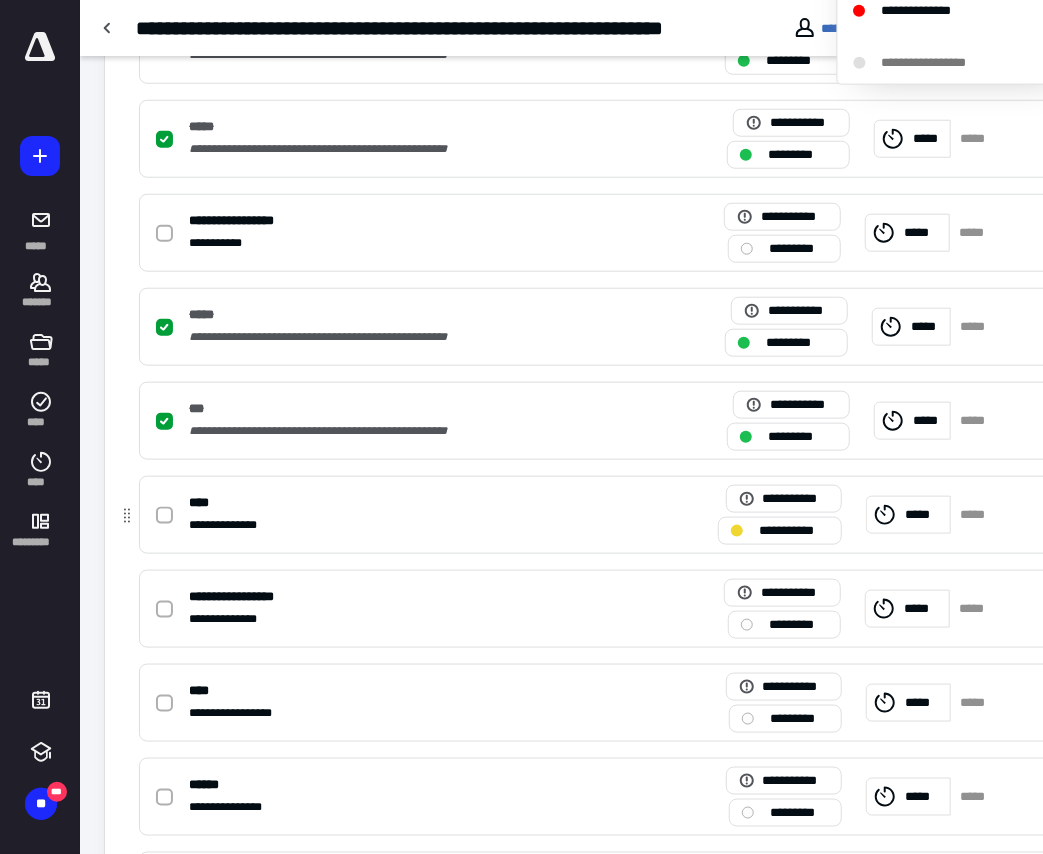 click on "*****" at bounding box center (924, 514) 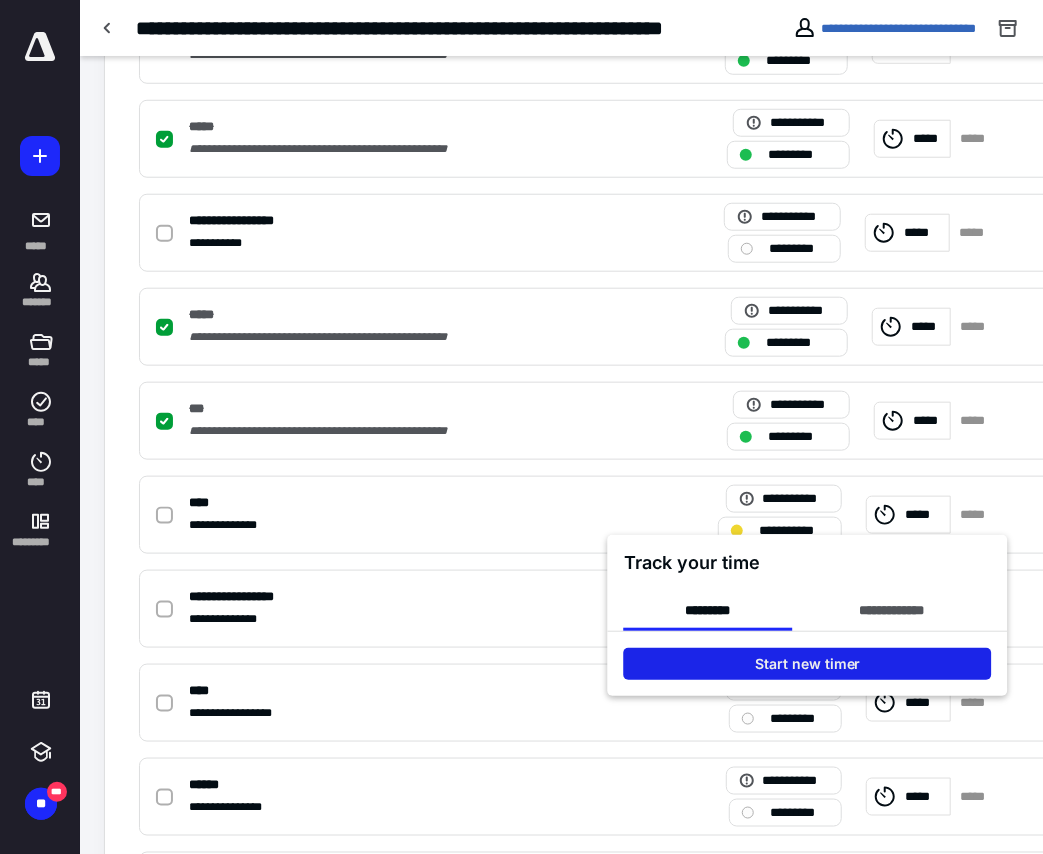 click on "Start new timer" at bounding box center [808, 664] 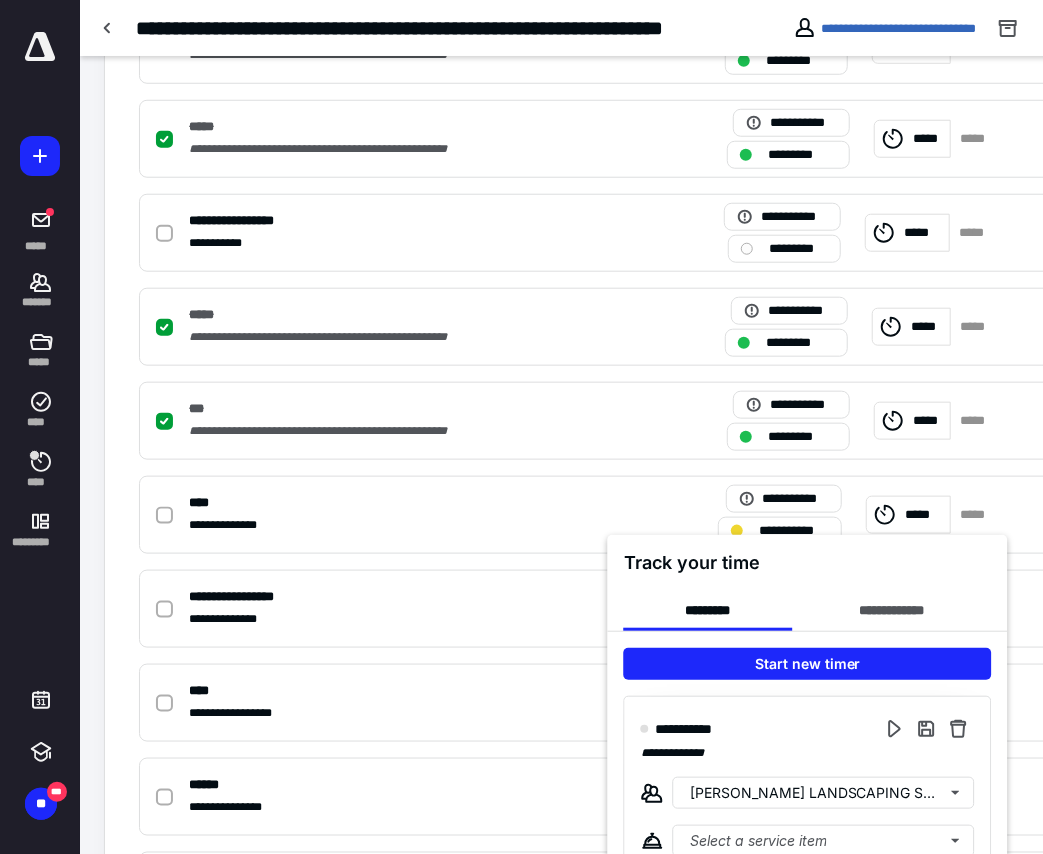 click at bounding box center [521, 427] 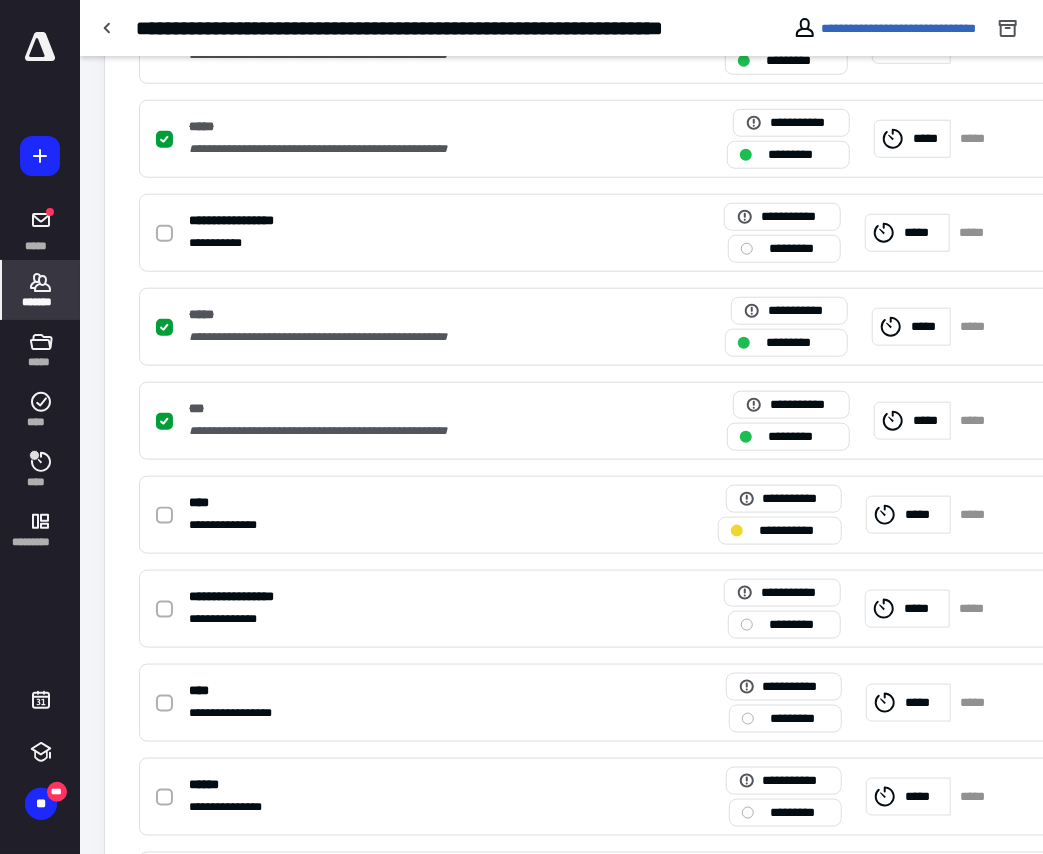 click on "*******" at bounding box center (41, 302) 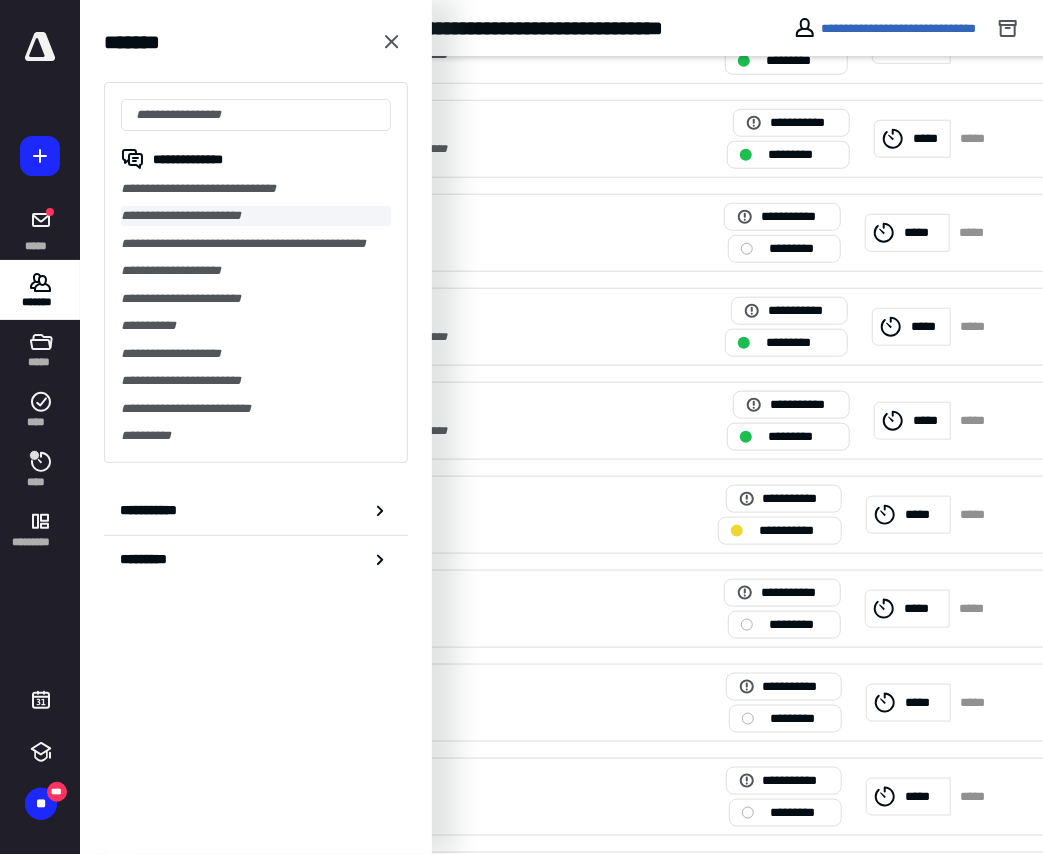 click on "**********" at bounding box center (256, 215) 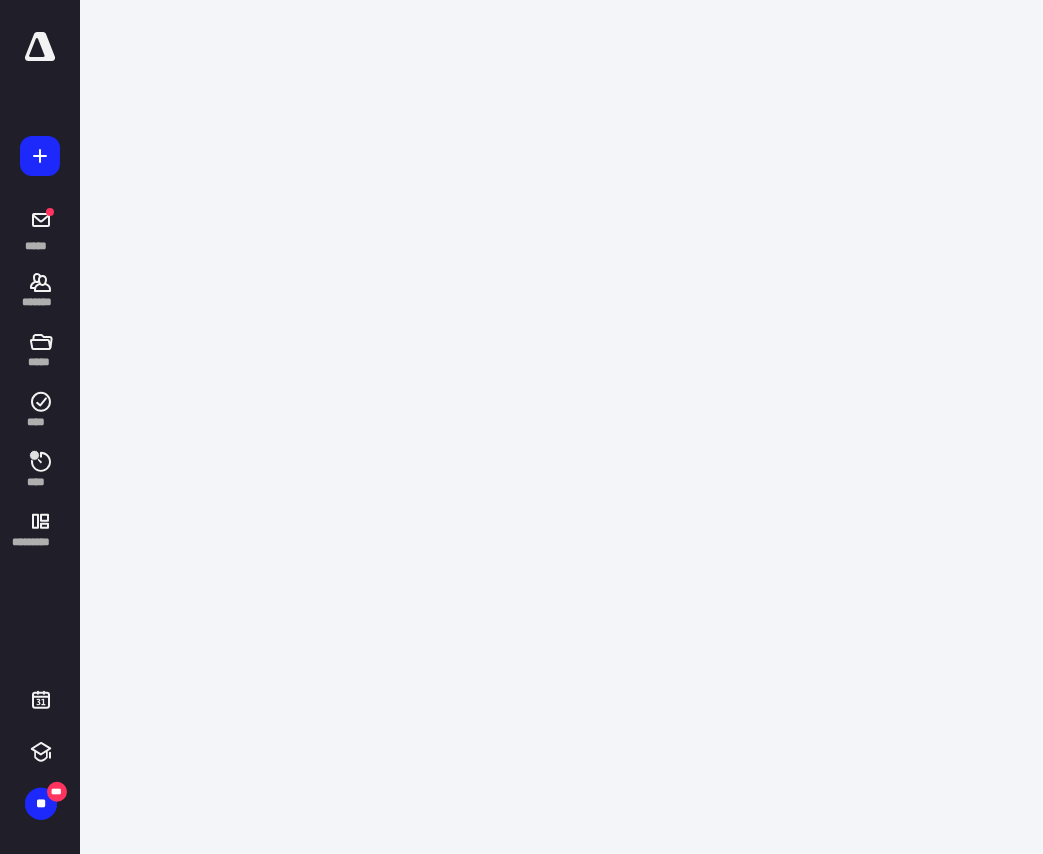 scroll, scrollTop: 0, scrollLeft: 0, axis: both 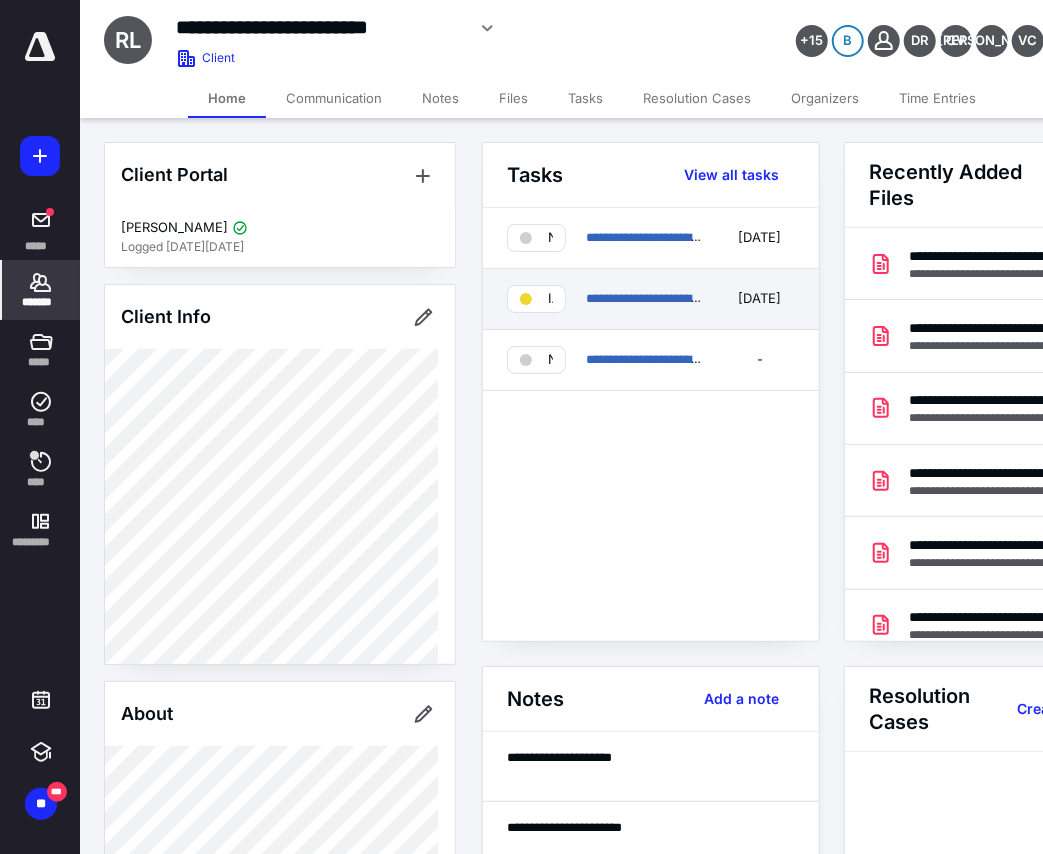 click on "**********" at bounding box center (651, 299) 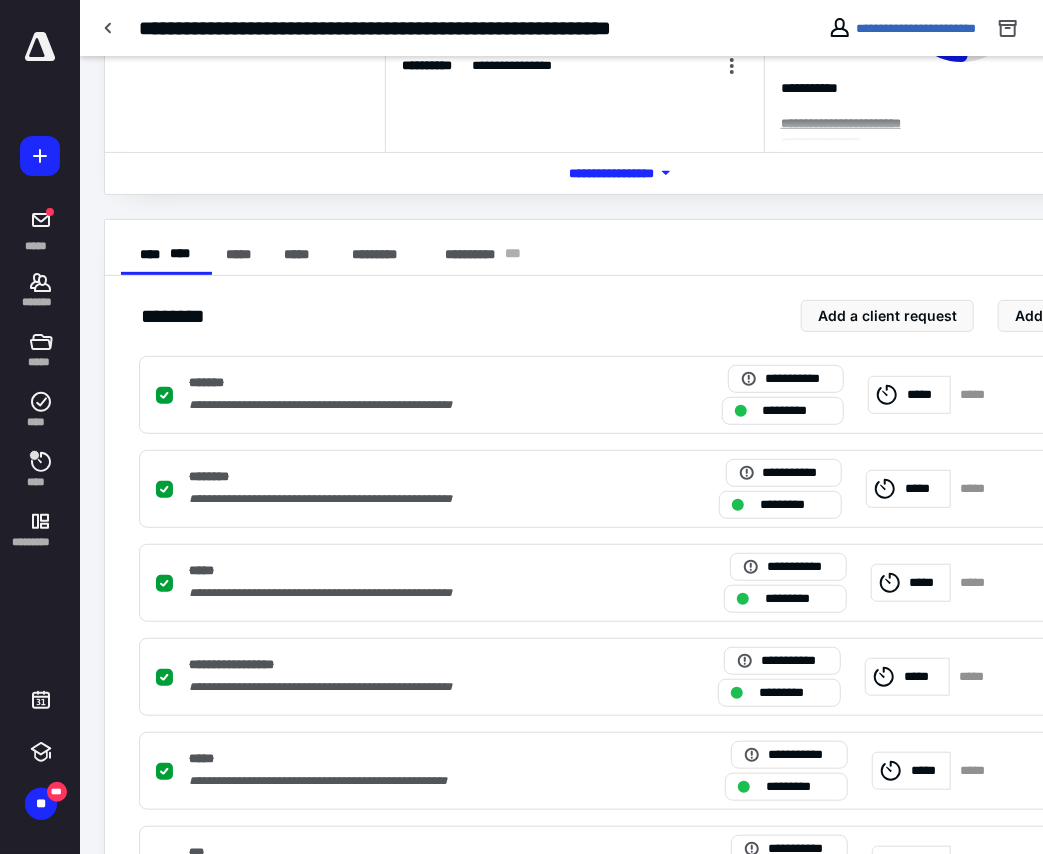 scroll, scrollTop: 777, scrollLeft: 0, axis: vertical 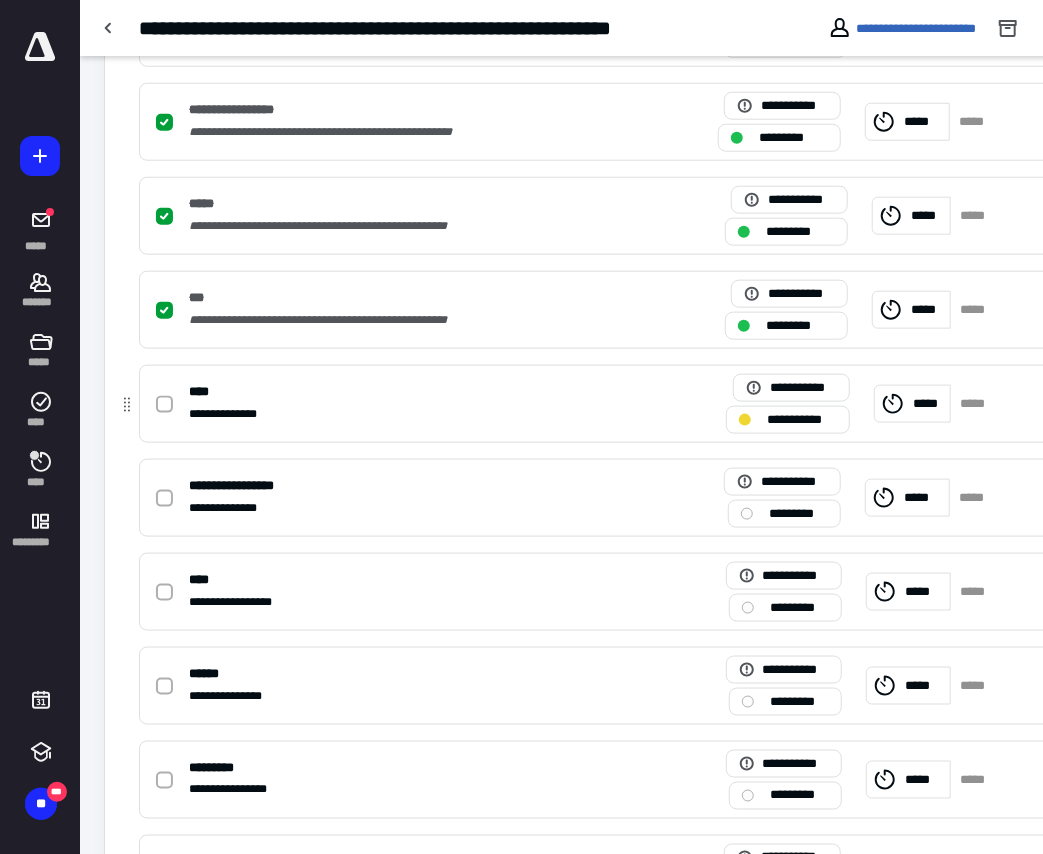 click on "****" at bounding box center (371, 391) 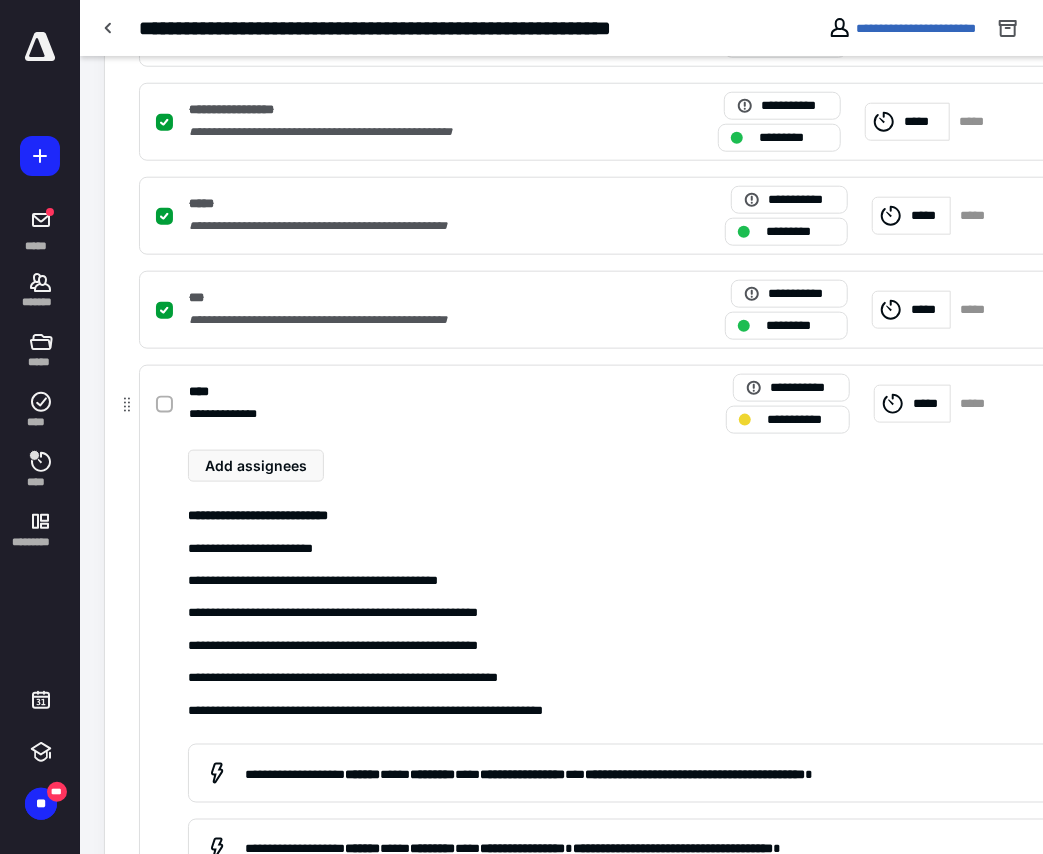scroll, scrollTop: 1222, scrollLeft: 0, axis: vertical 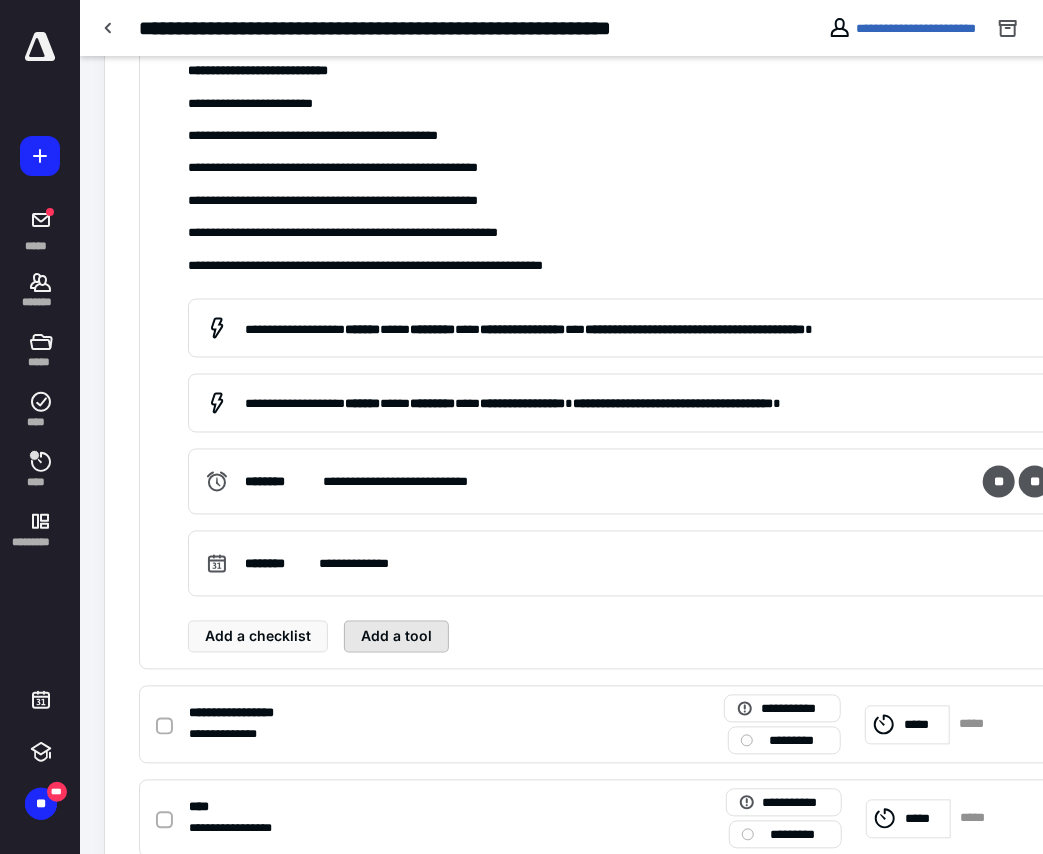 click on "Add a tool" at bounding box center [396, 637] 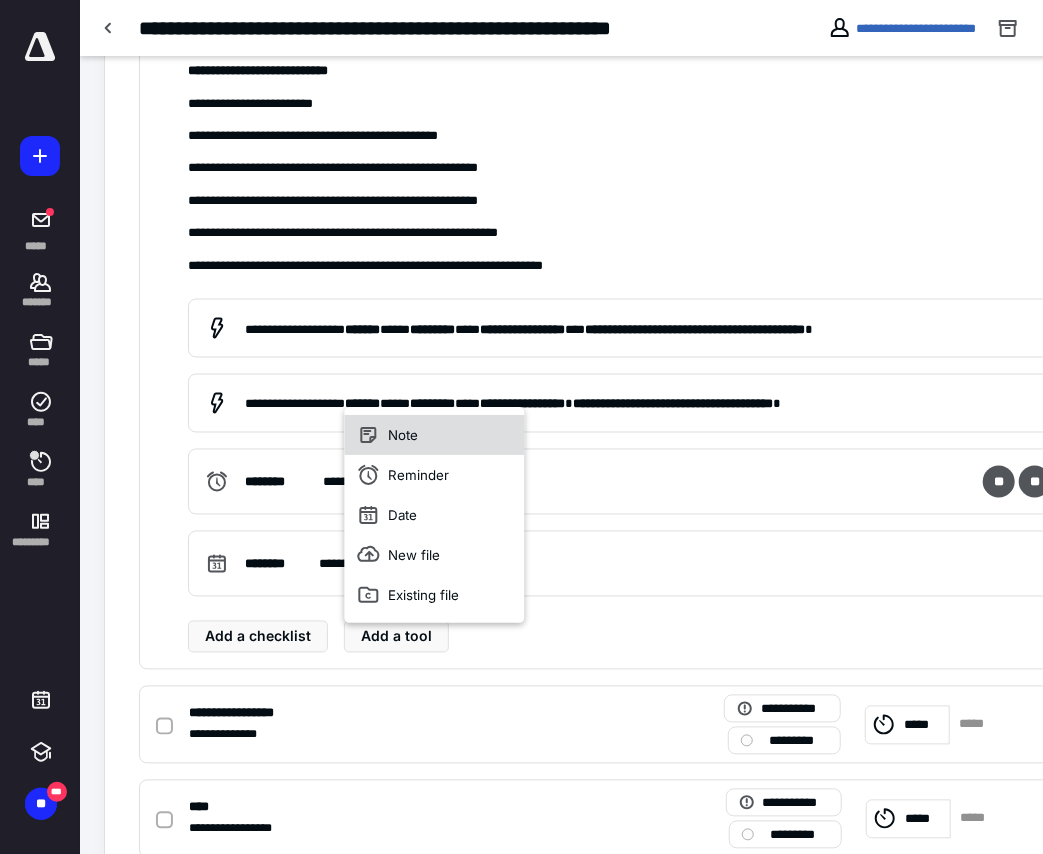 click on "Note" at bounding box center (434, 435) 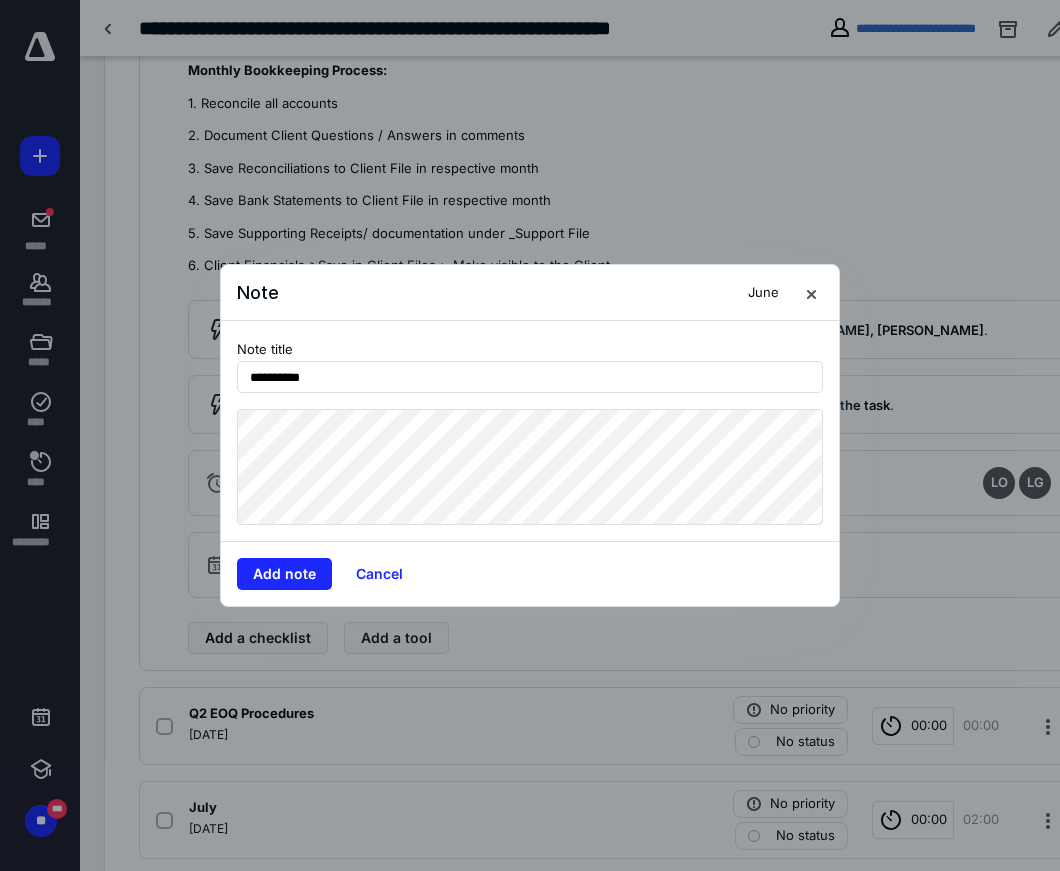 type on "**********" 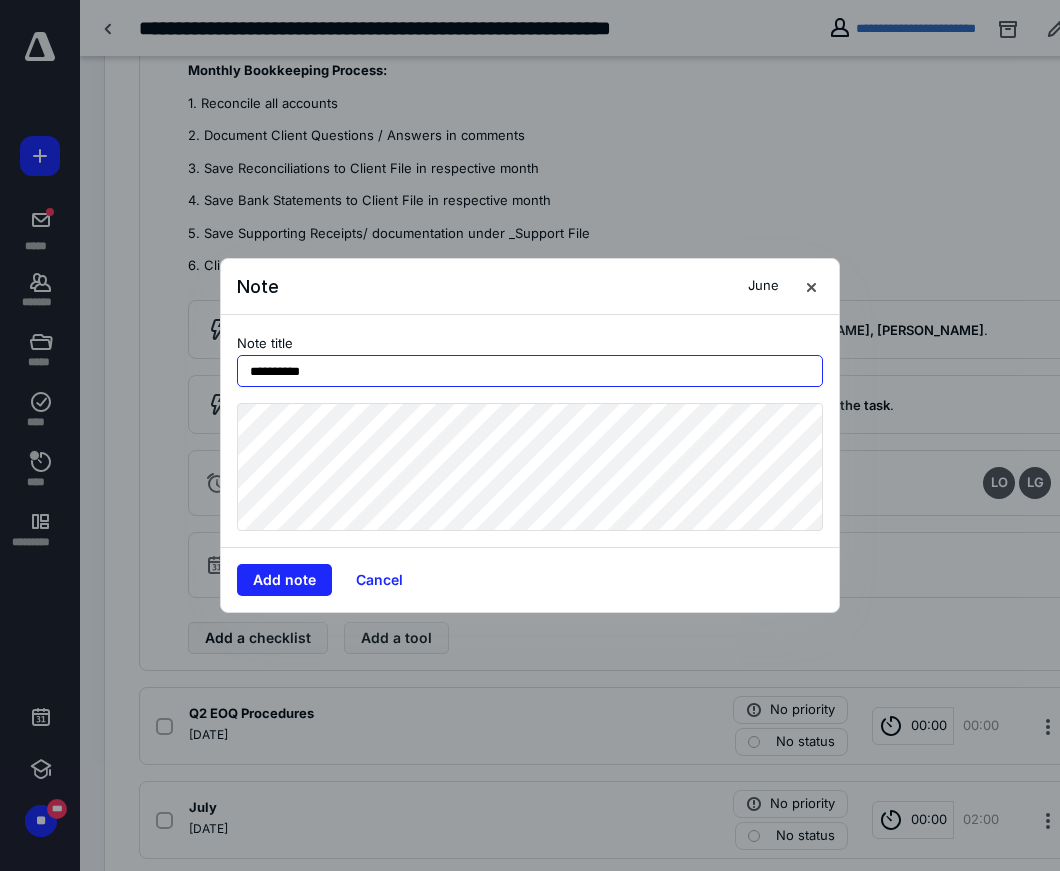 click on "**********" at bounding box center [530, 371] 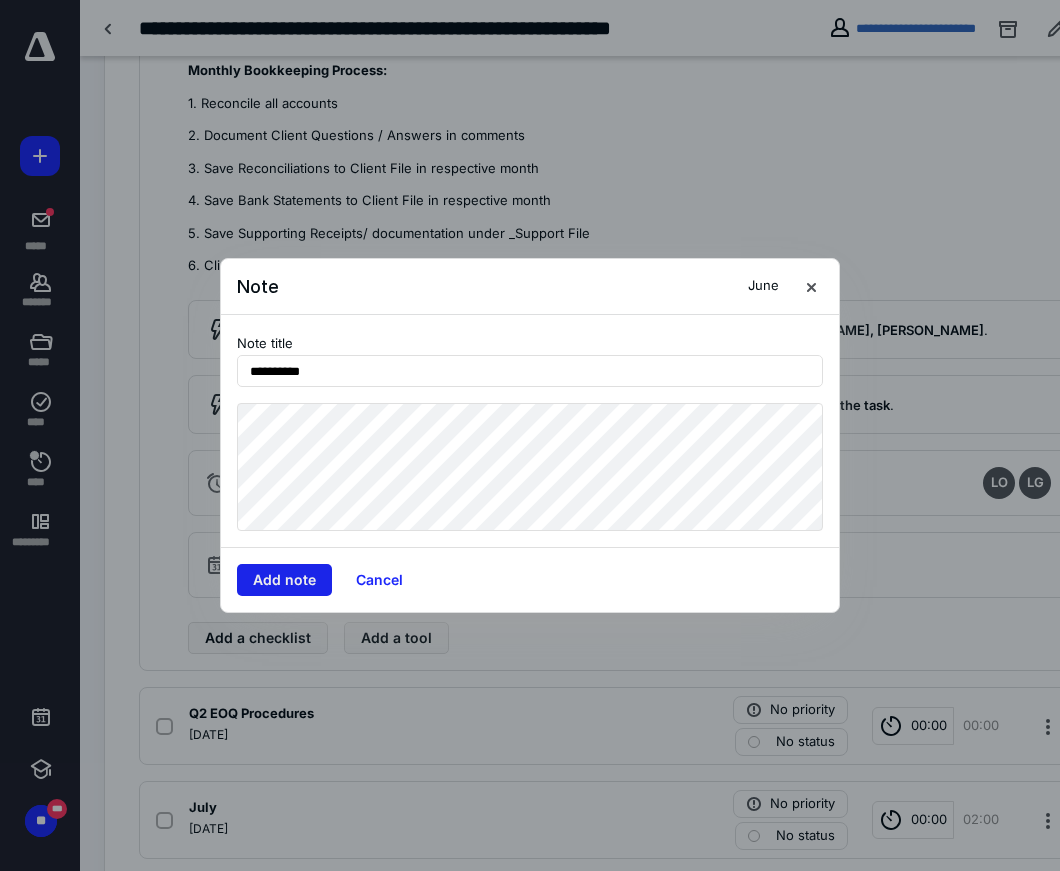 click on "Add note" at bounding box center [284, 580] 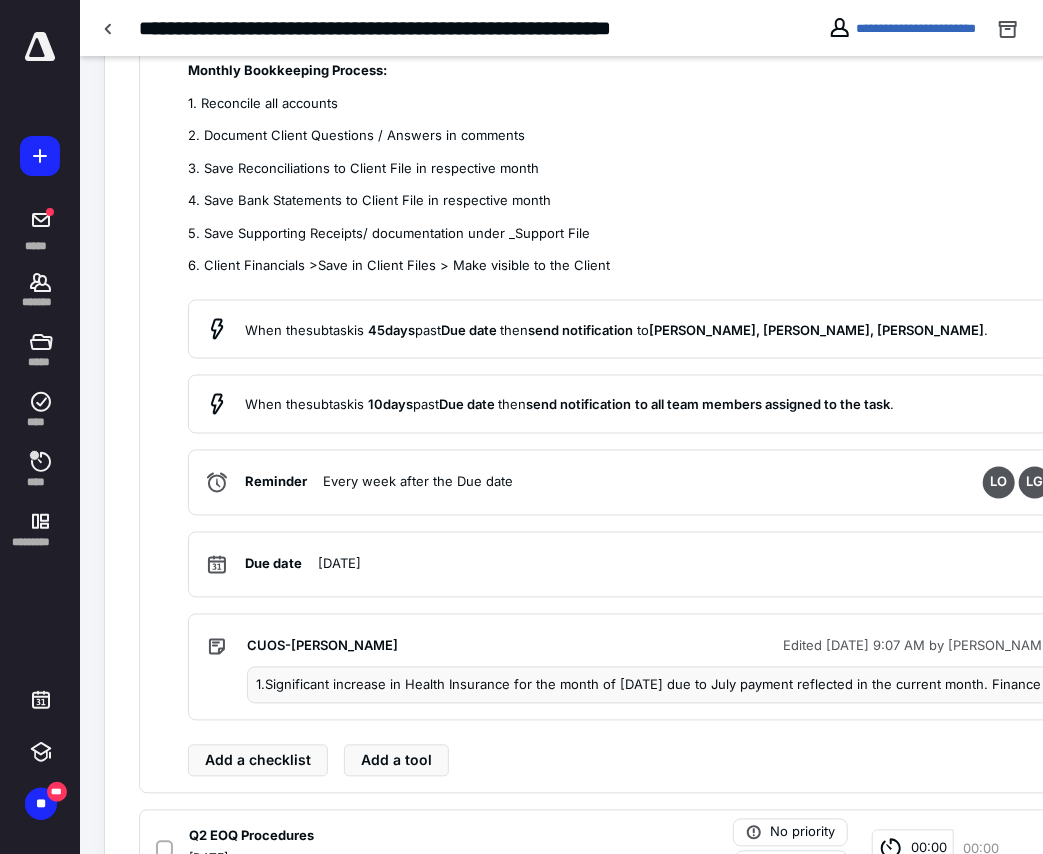 scroll, scrollTop: 888, scrollLeft: 0, axis: vertical 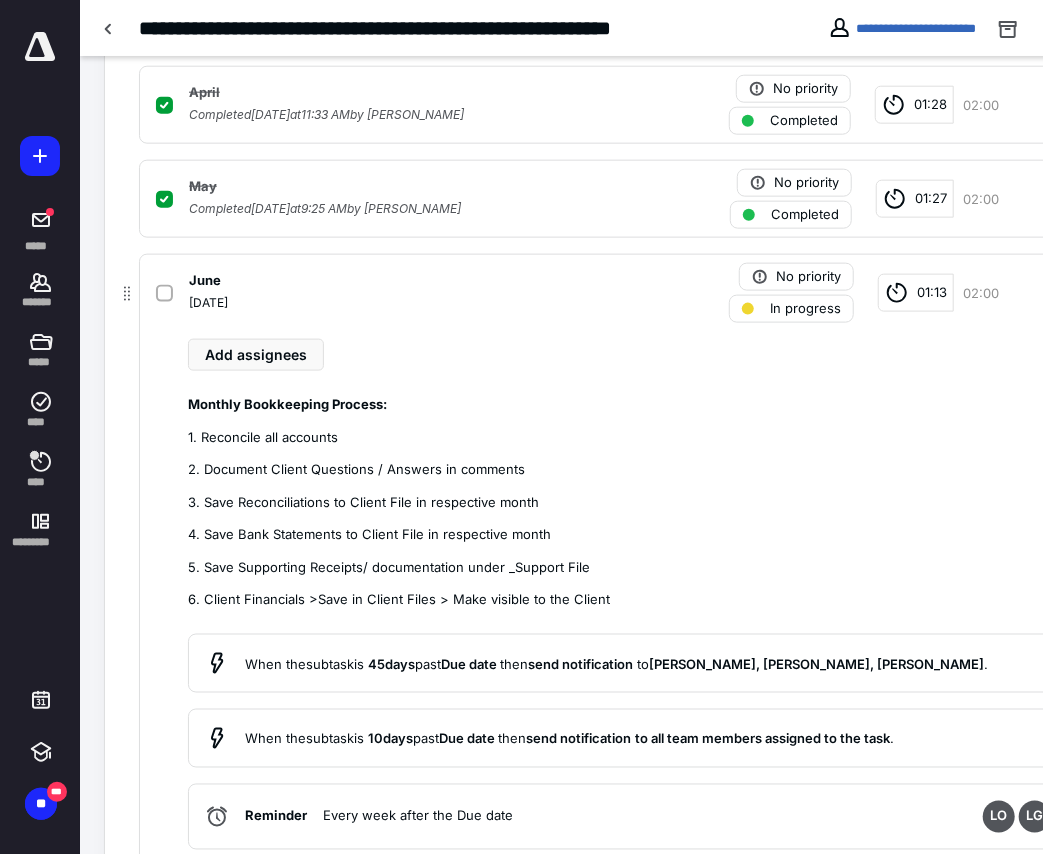 click on "In progress" at bounding box center [805, 309] 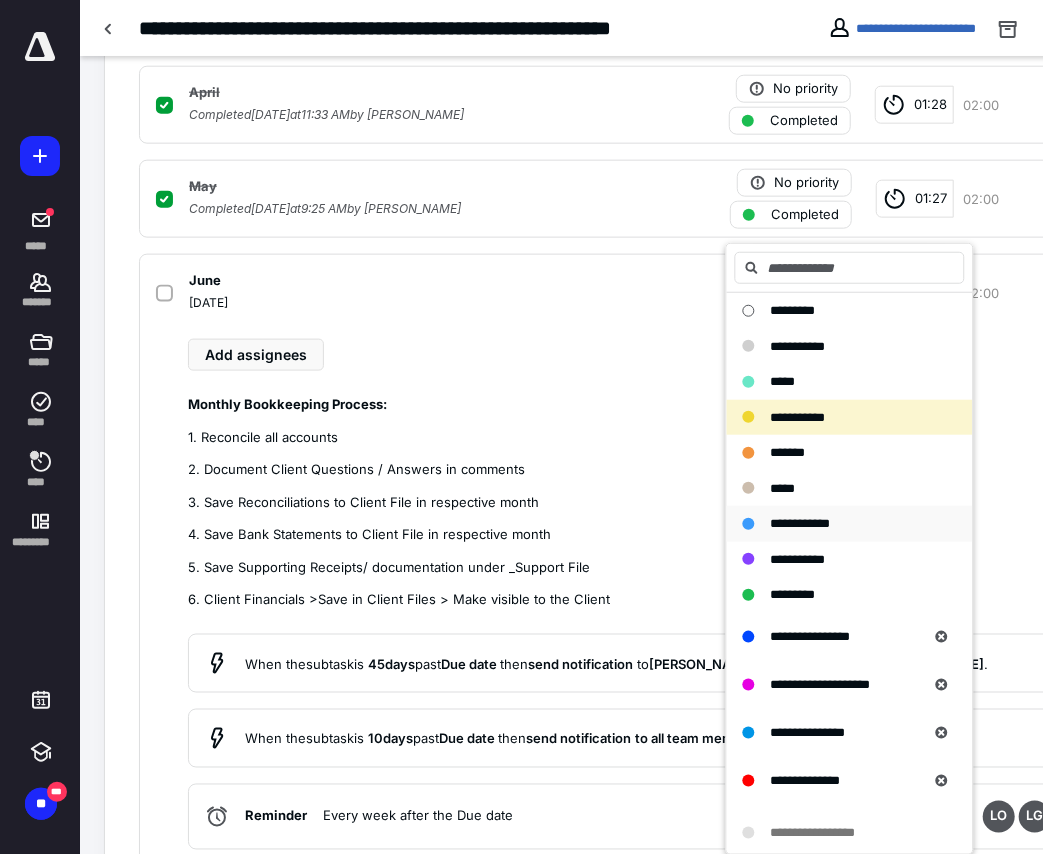 click on "**********" at bounding box center [801, 523] 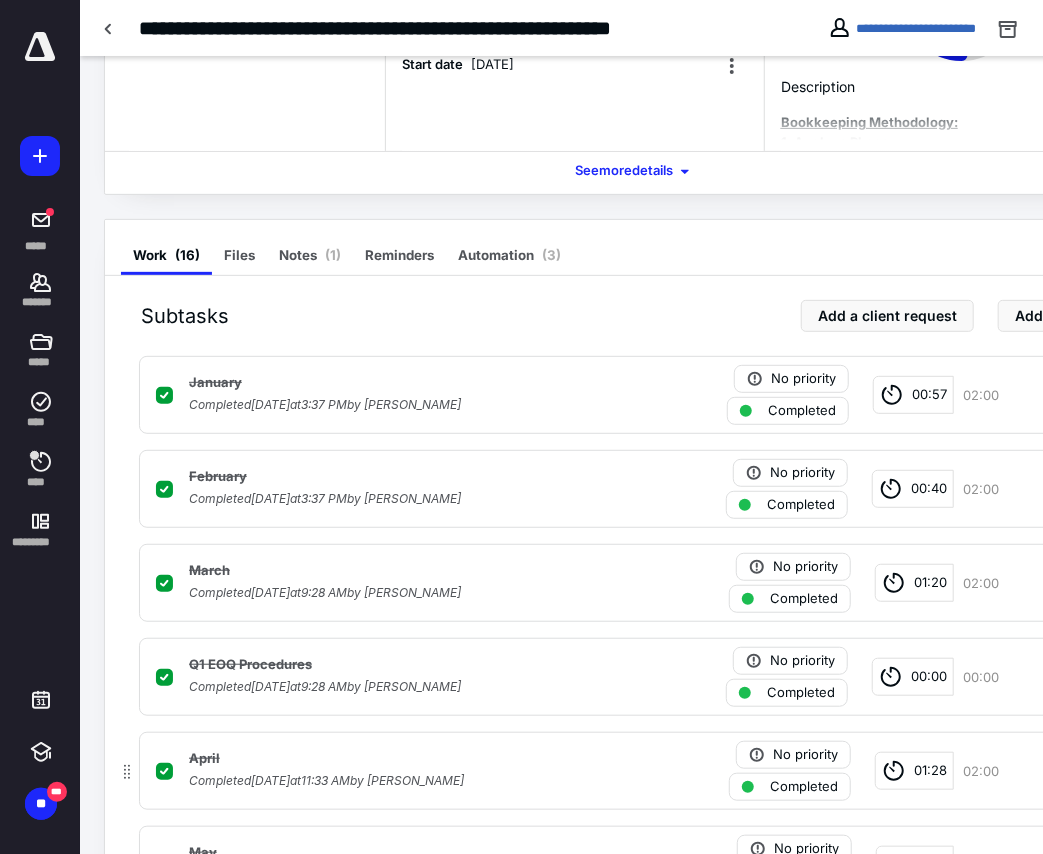 scroll, scrollTop: 0, scrollLeft: 0, axis: both 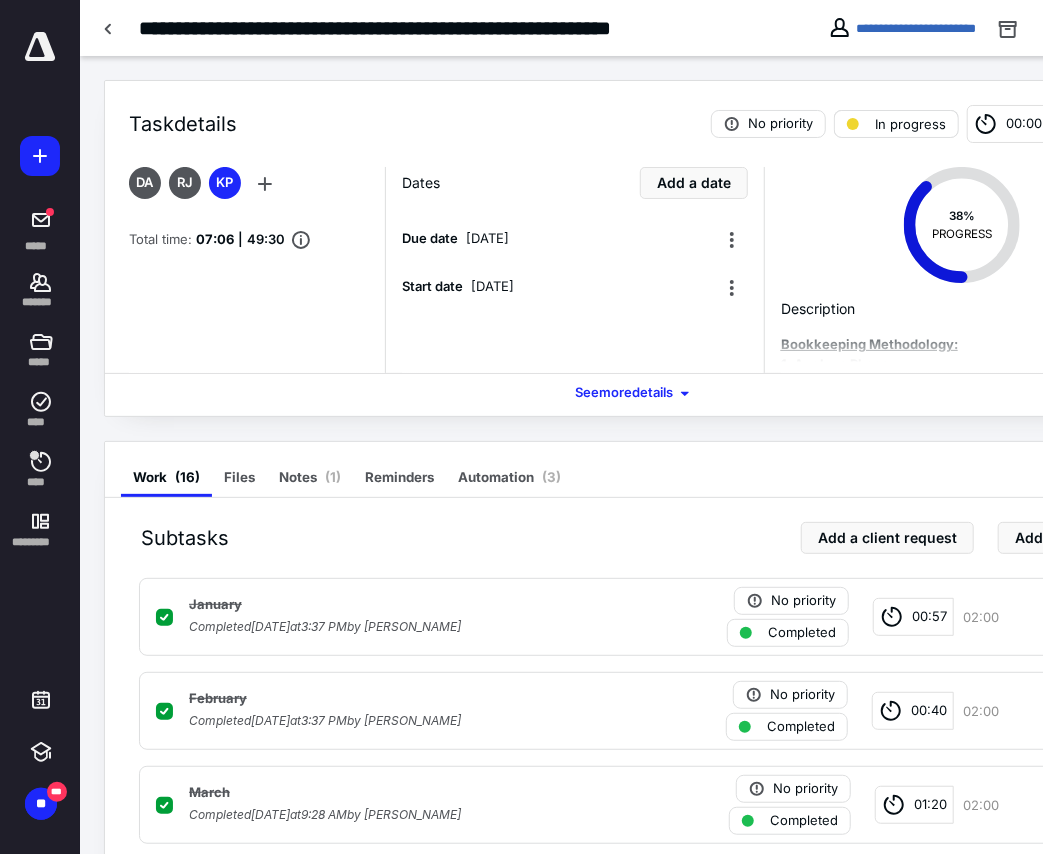 click on "In progress" at bounding box center [910, 124] 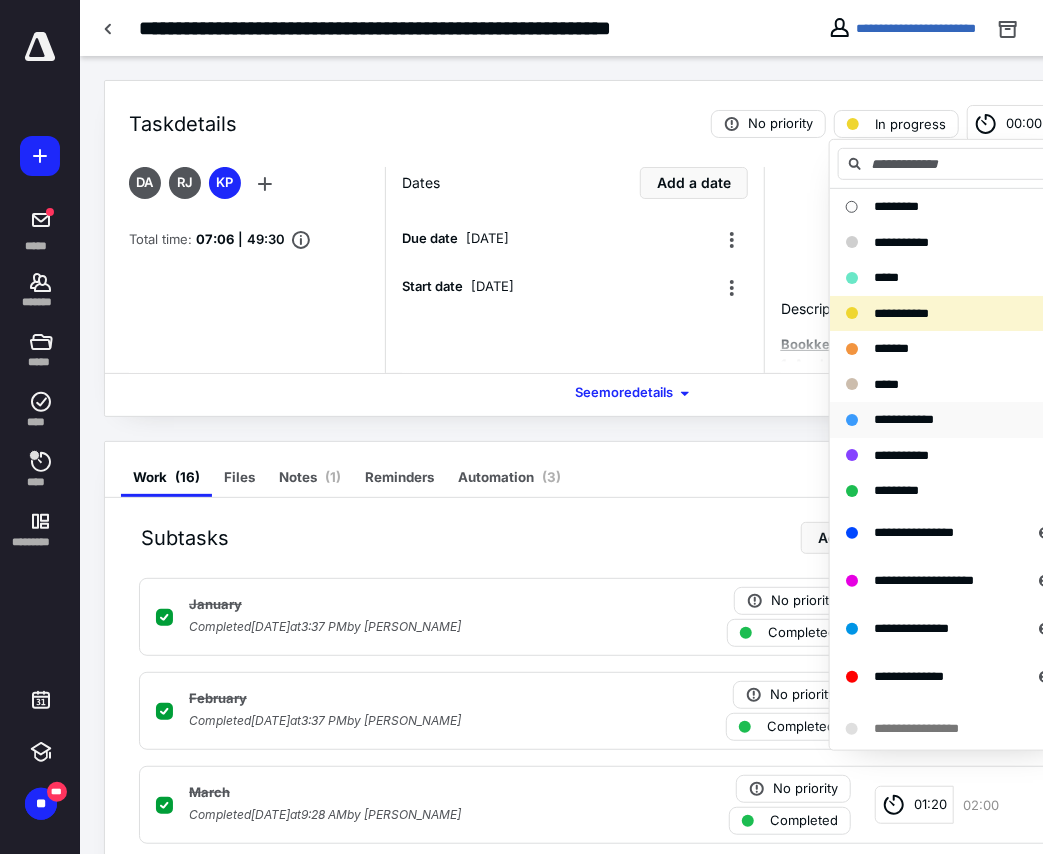 click on "**********" at bounding box center (904, 419) 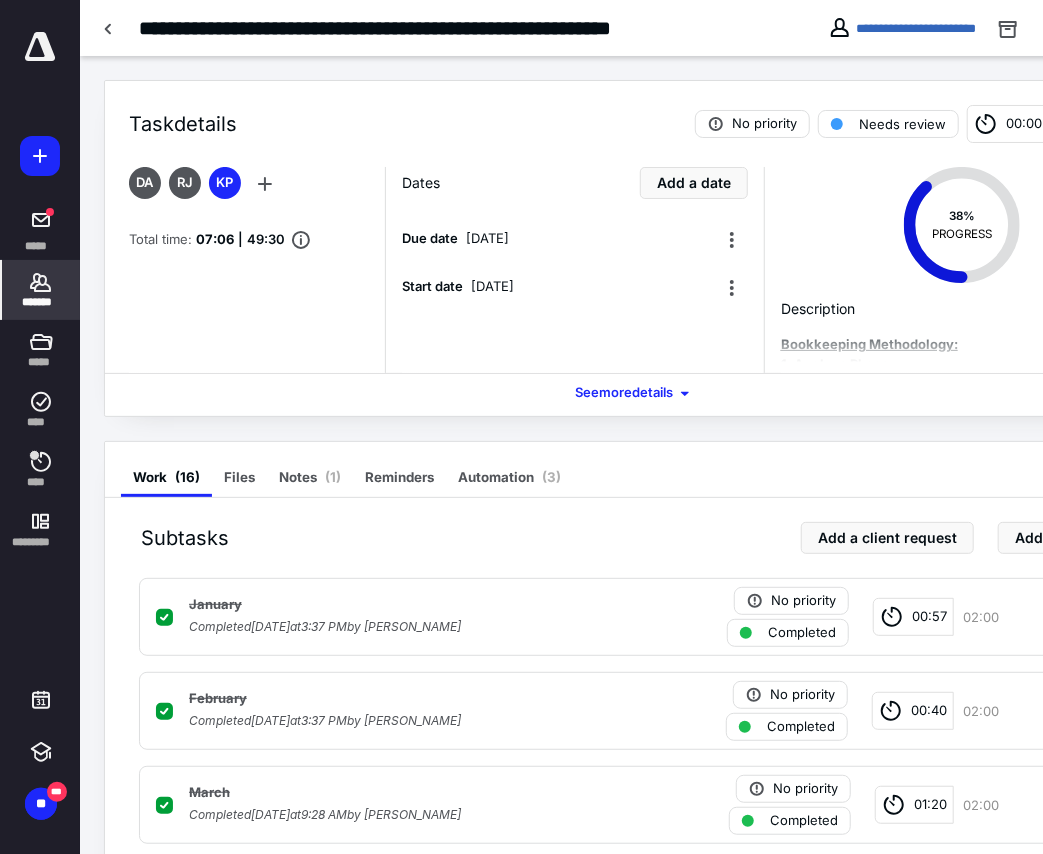 click on "*******" at bounding box center (41, 290) 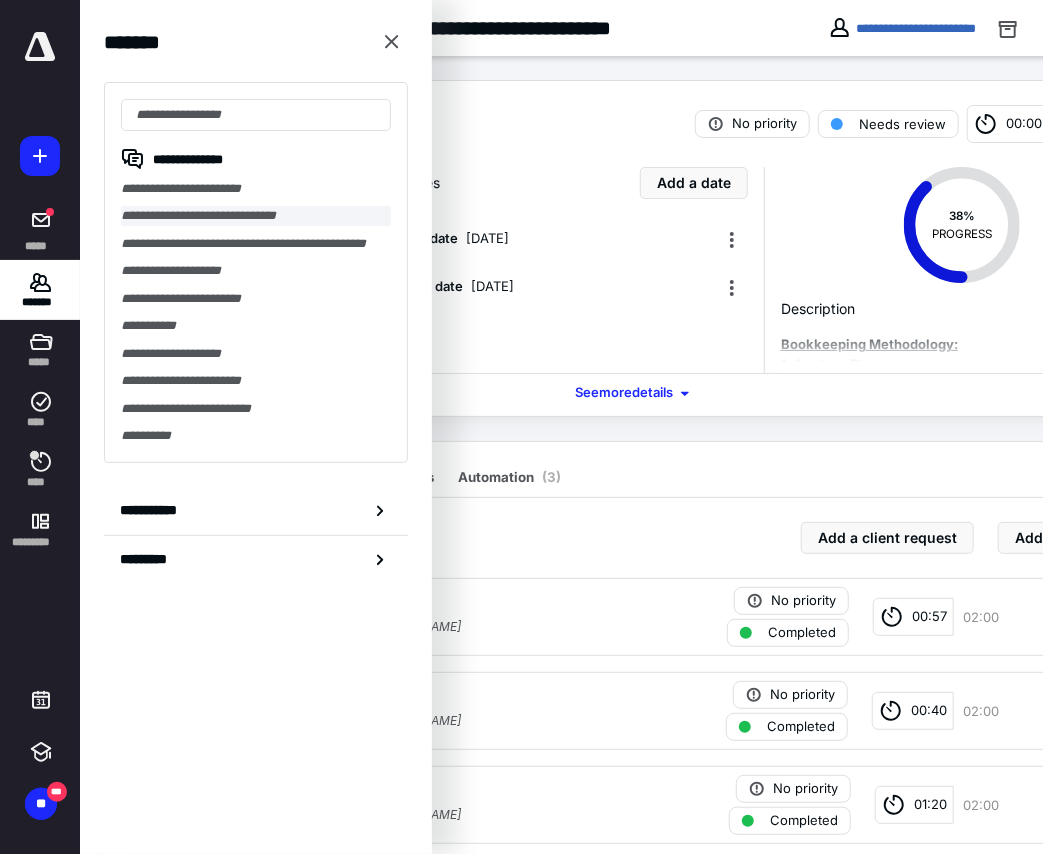 click on "**********" at bounding box center [256, 215] 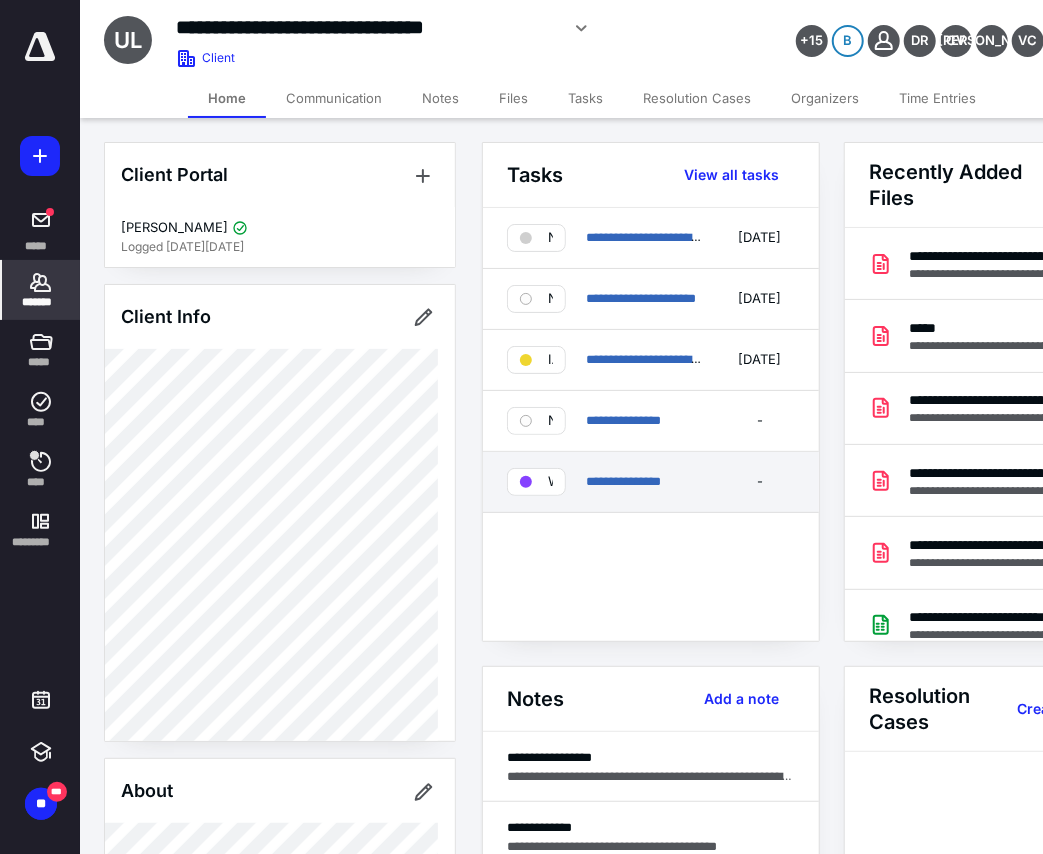 scroll, scrollTop: 111, scrollLeft: 0, axis: vertical 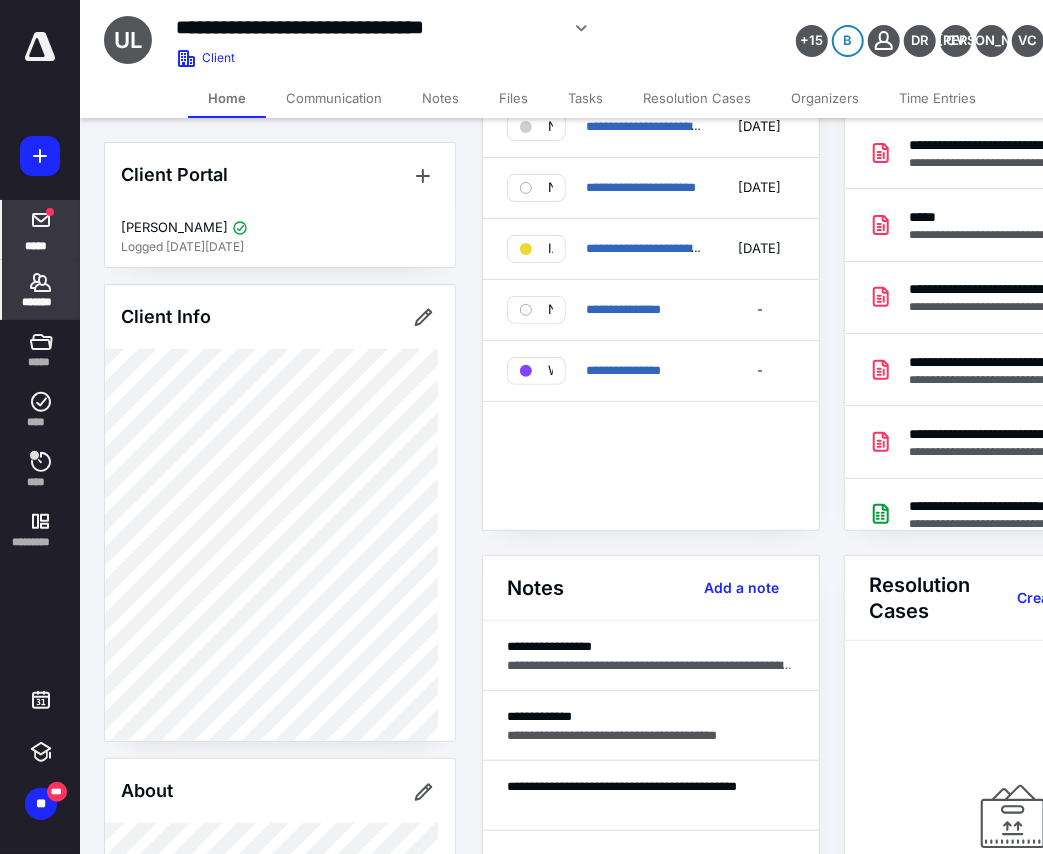 click 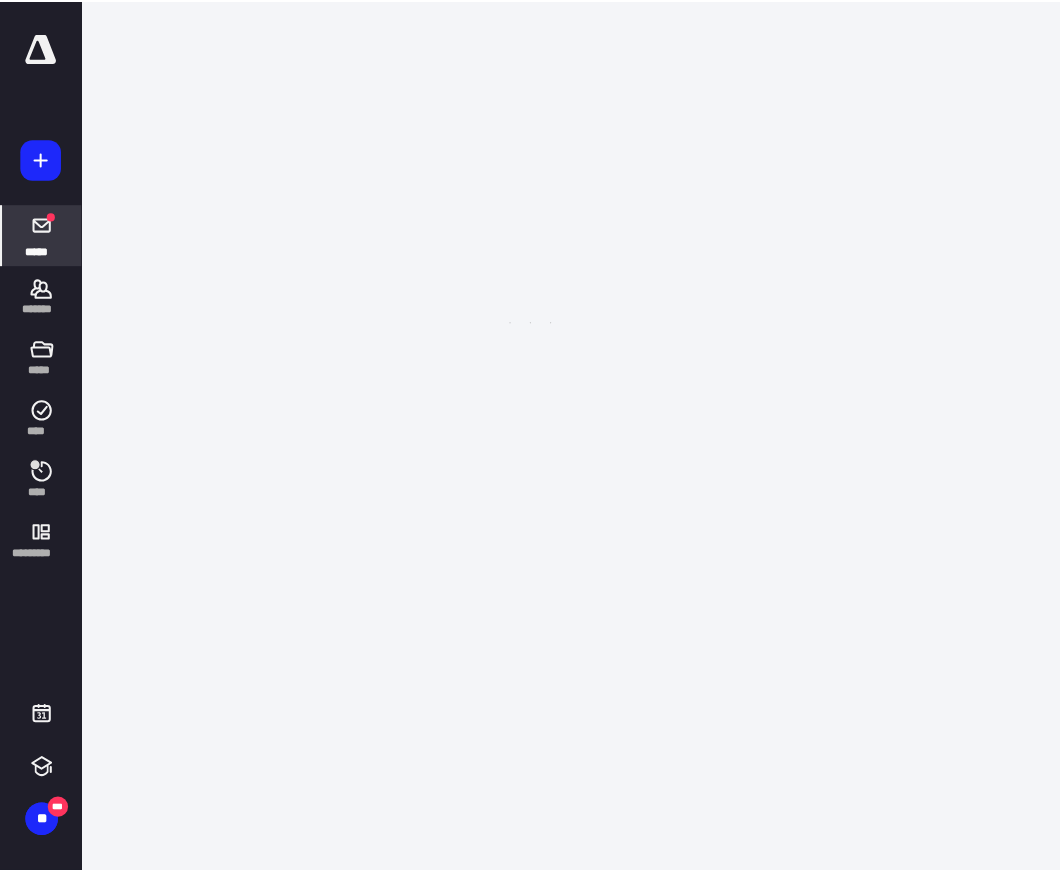 scroll, scrollTop: 0, scrollLeft: 0, axis: both 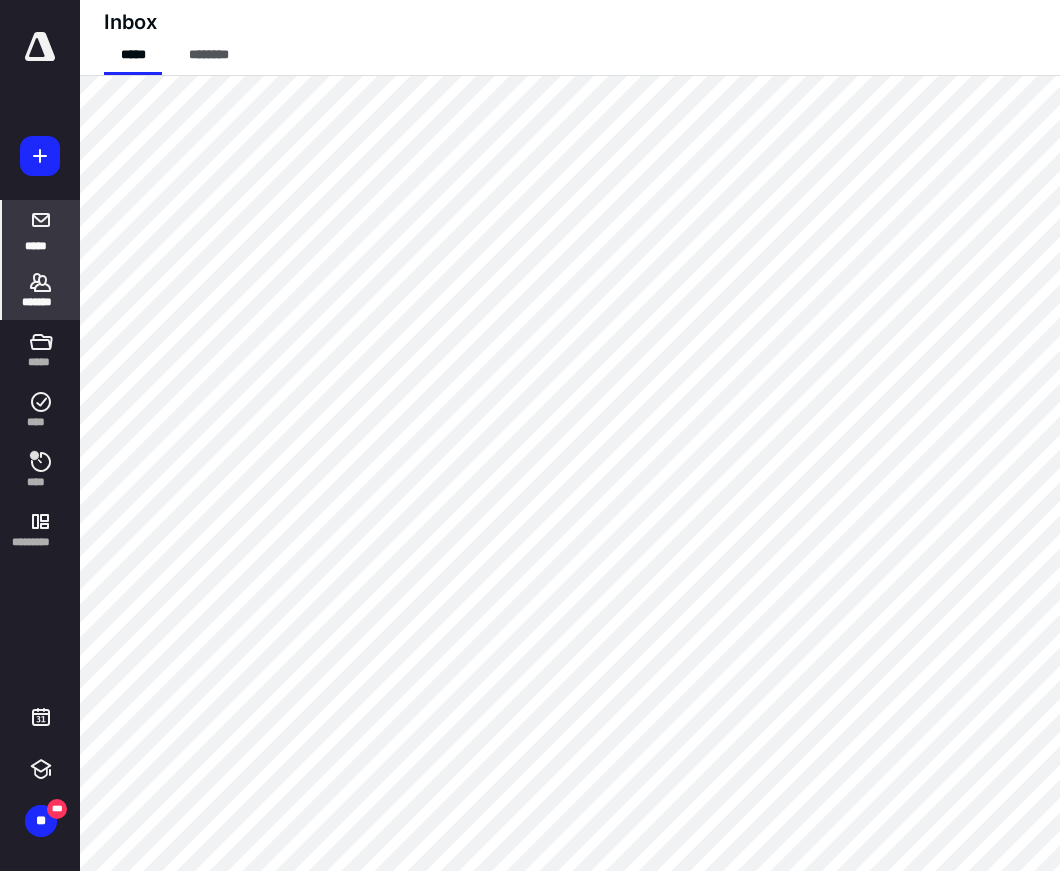 click on "*******" at bounding box center (41, 290) 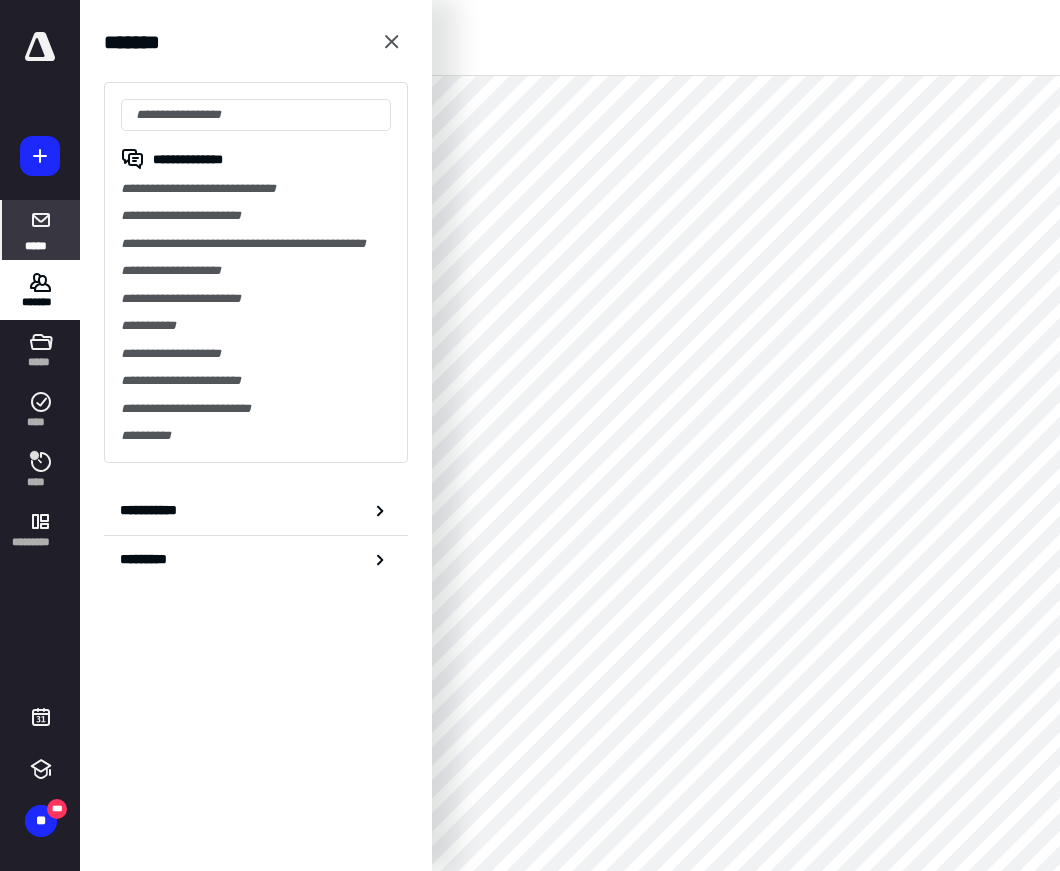 click on "**********" at bounding box center (256, 272) 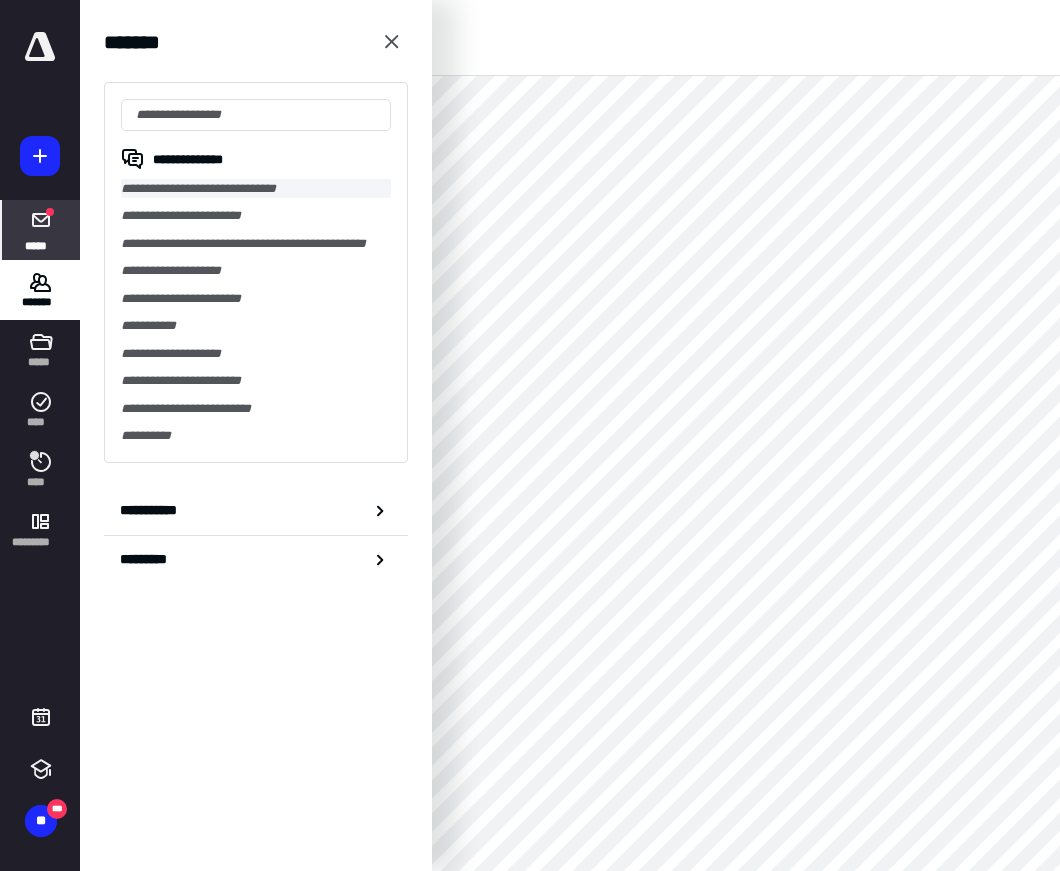 click on "**********" at bounding box center [256, 188] 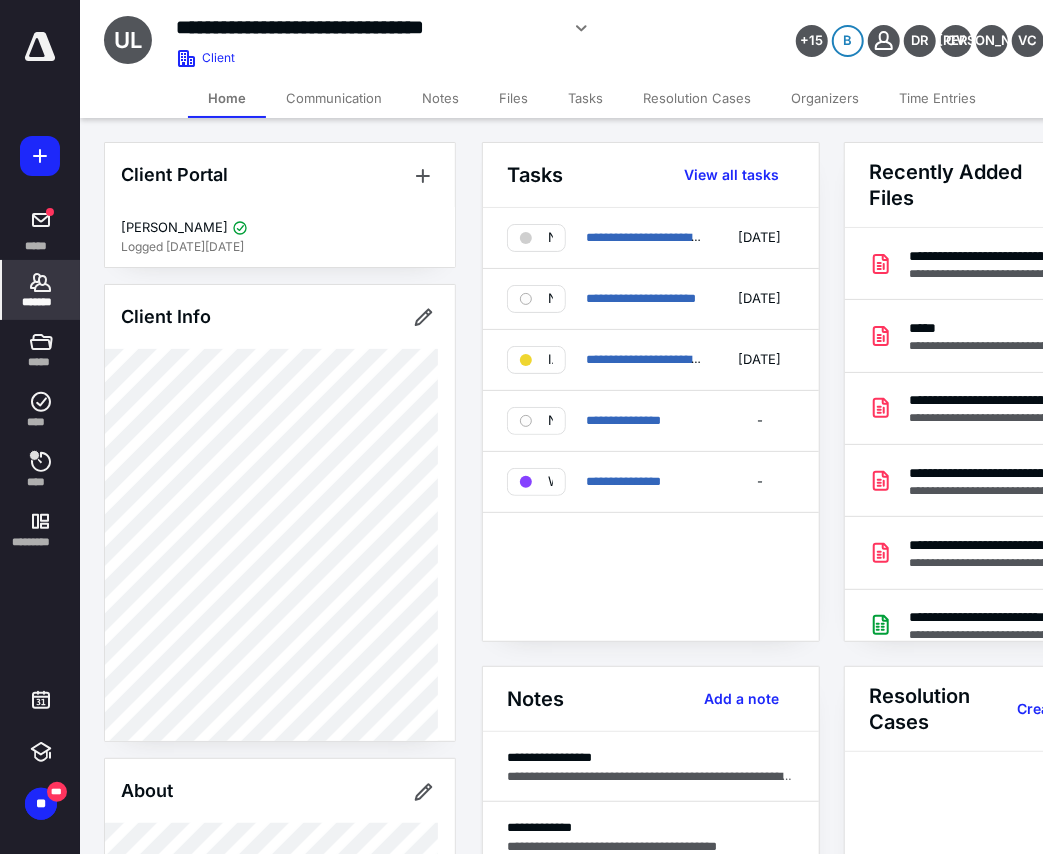 click on "Files" at bounding box center (513, 98) 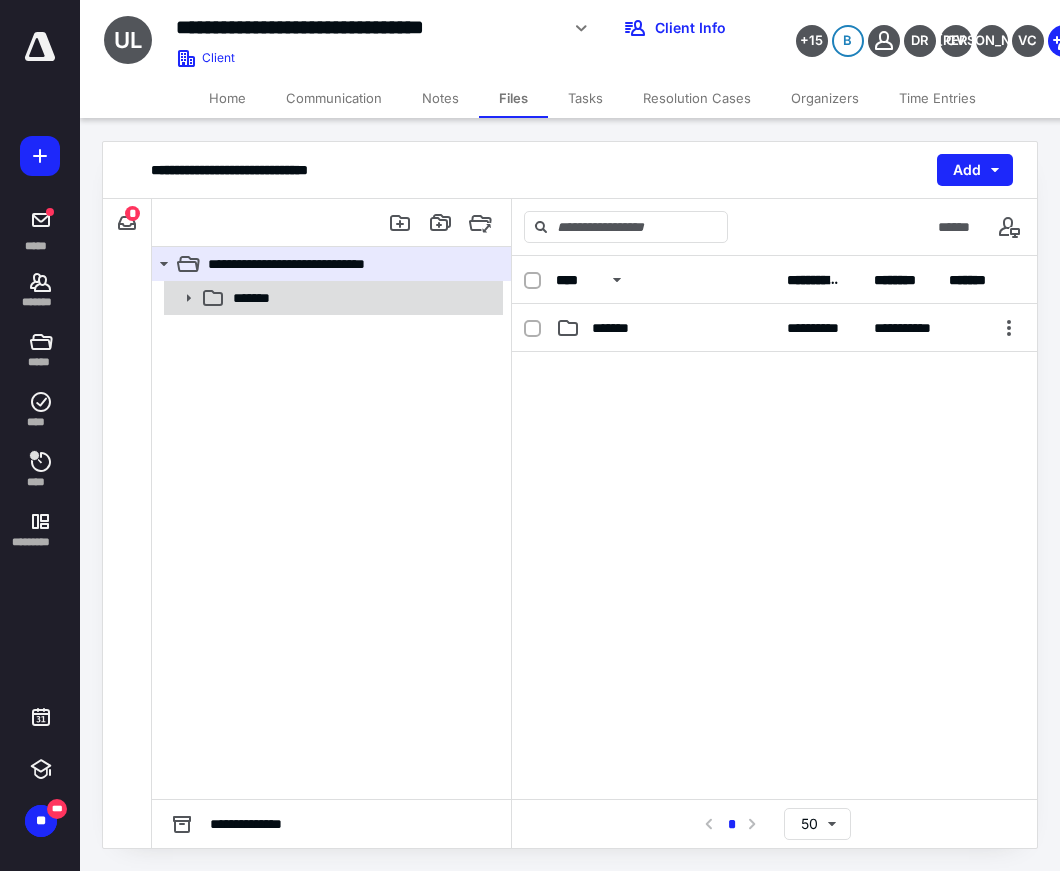 click 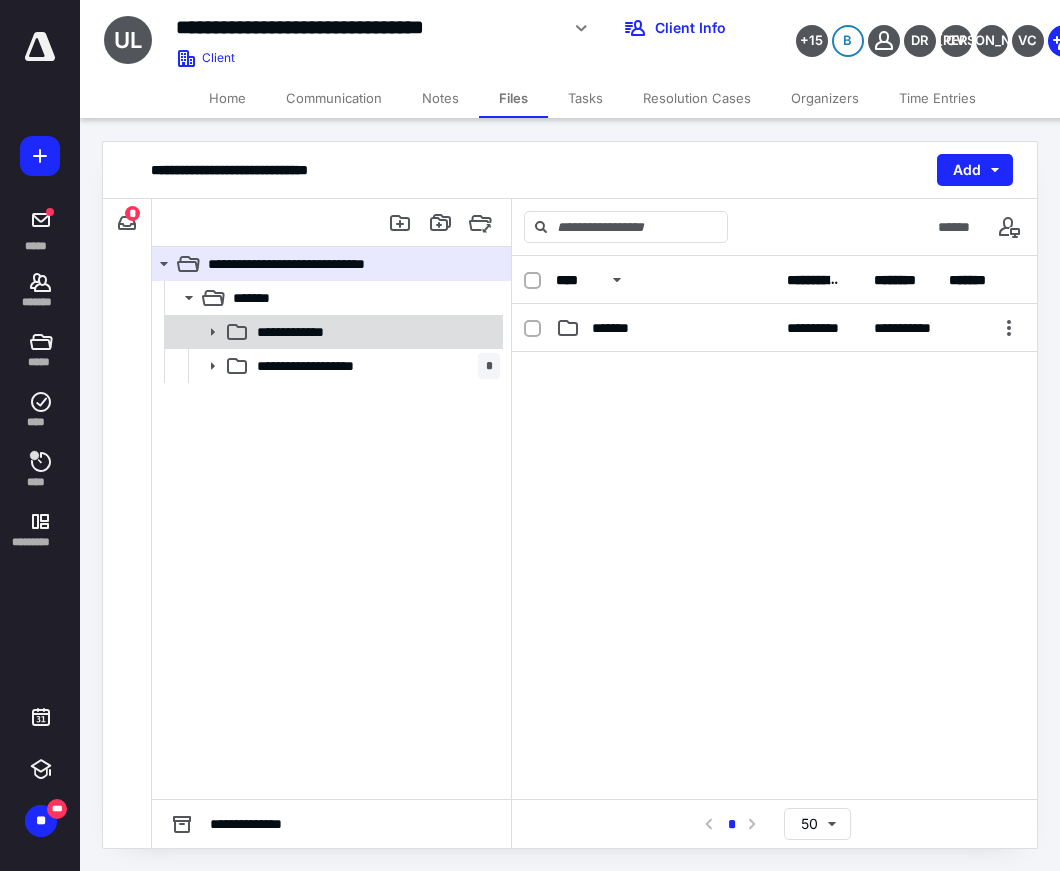 click 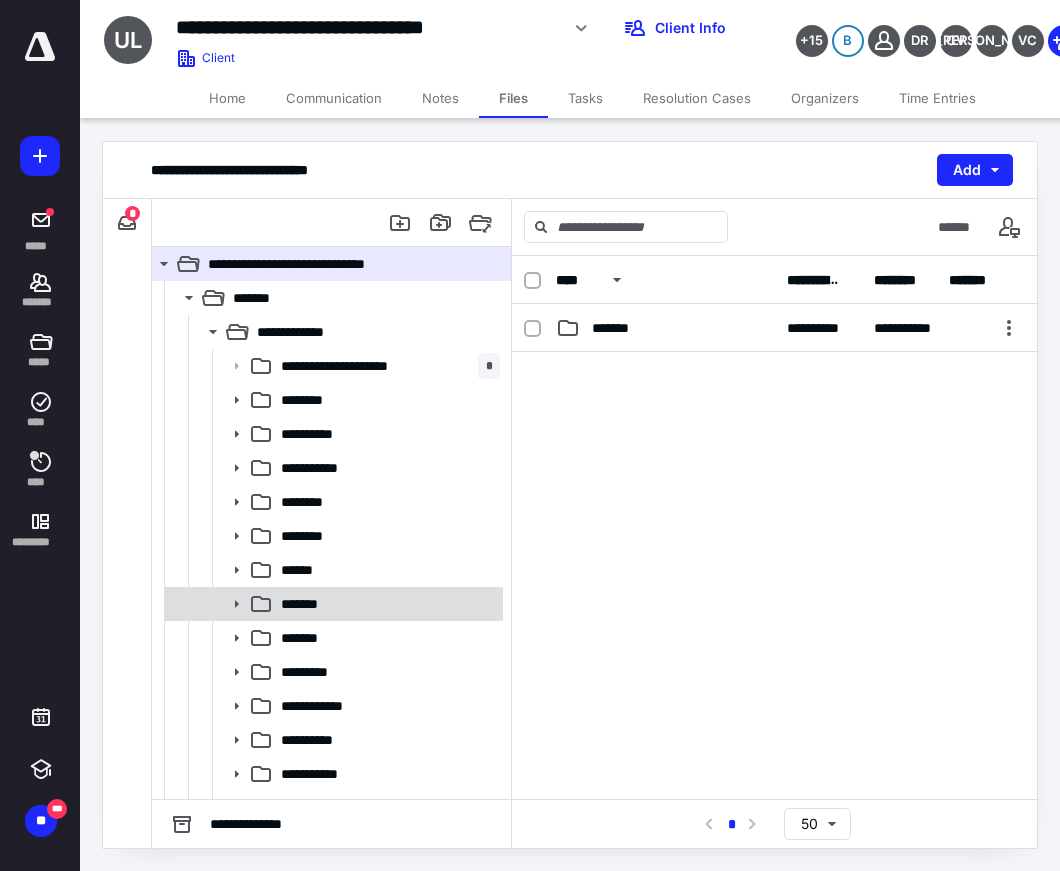 click 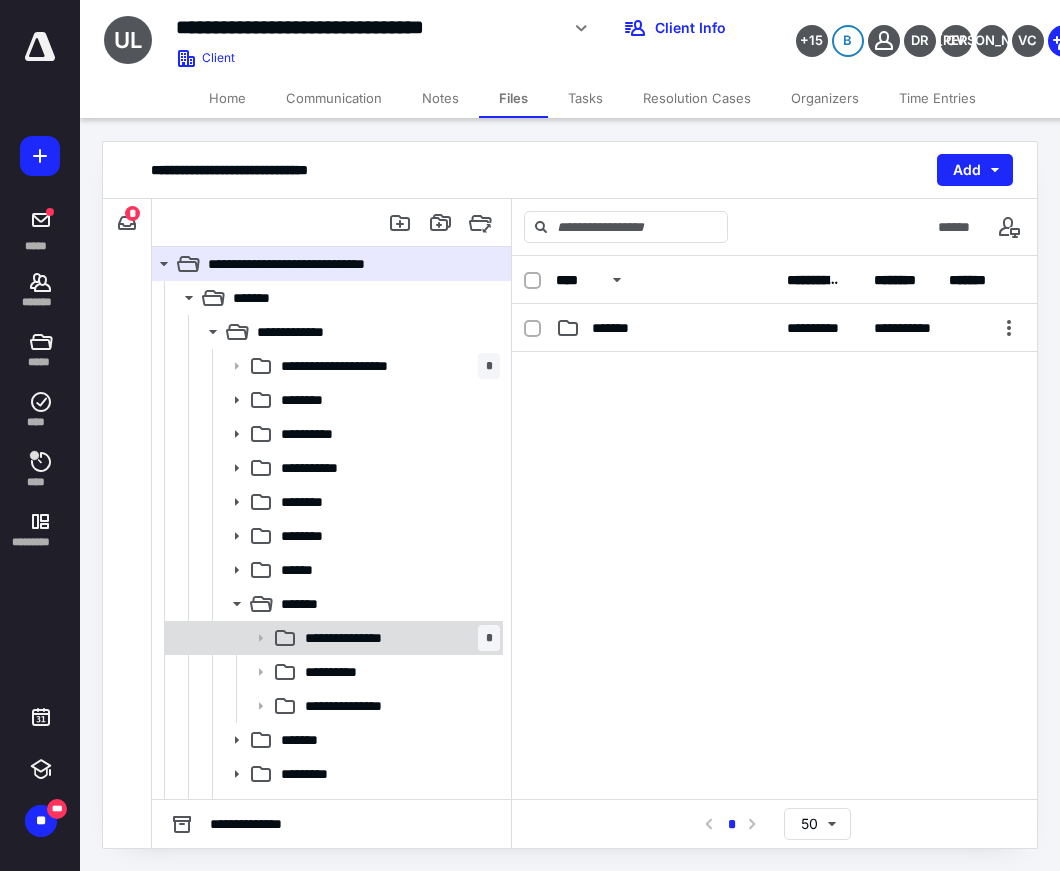click on "**********" at bounding box center (363, 638) 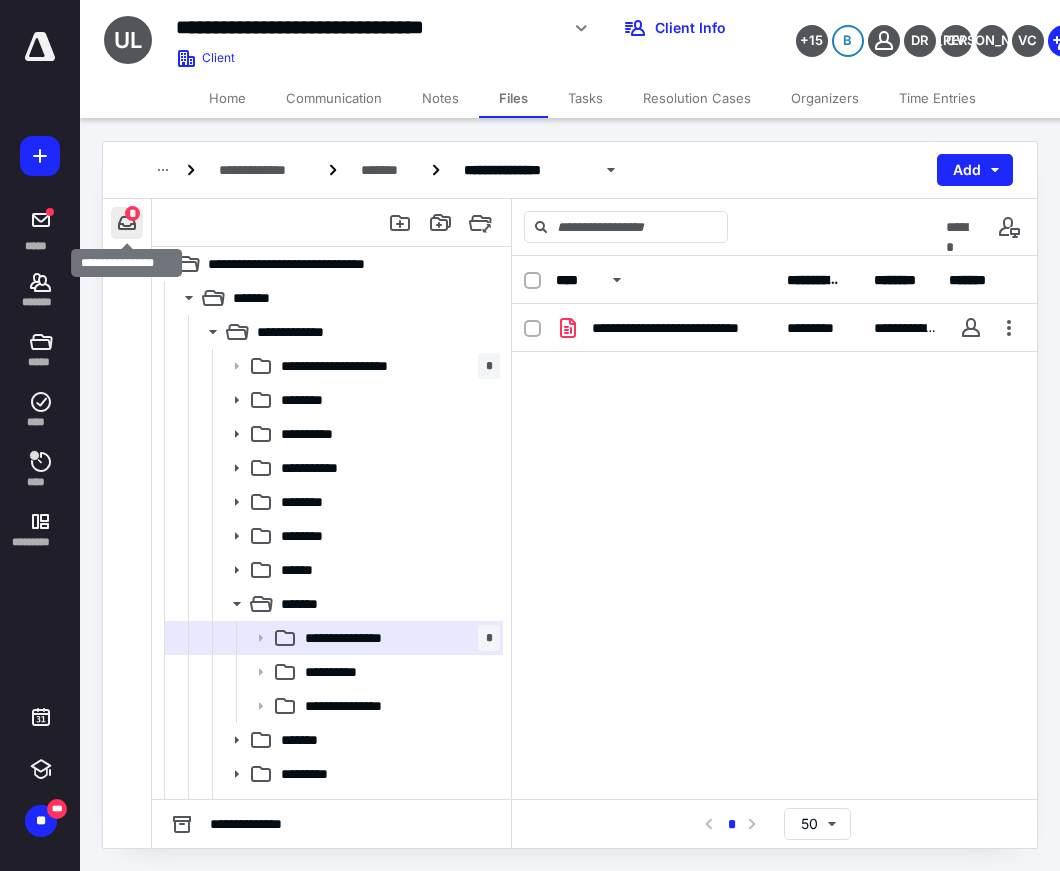 click at bounding box center [127, 223] 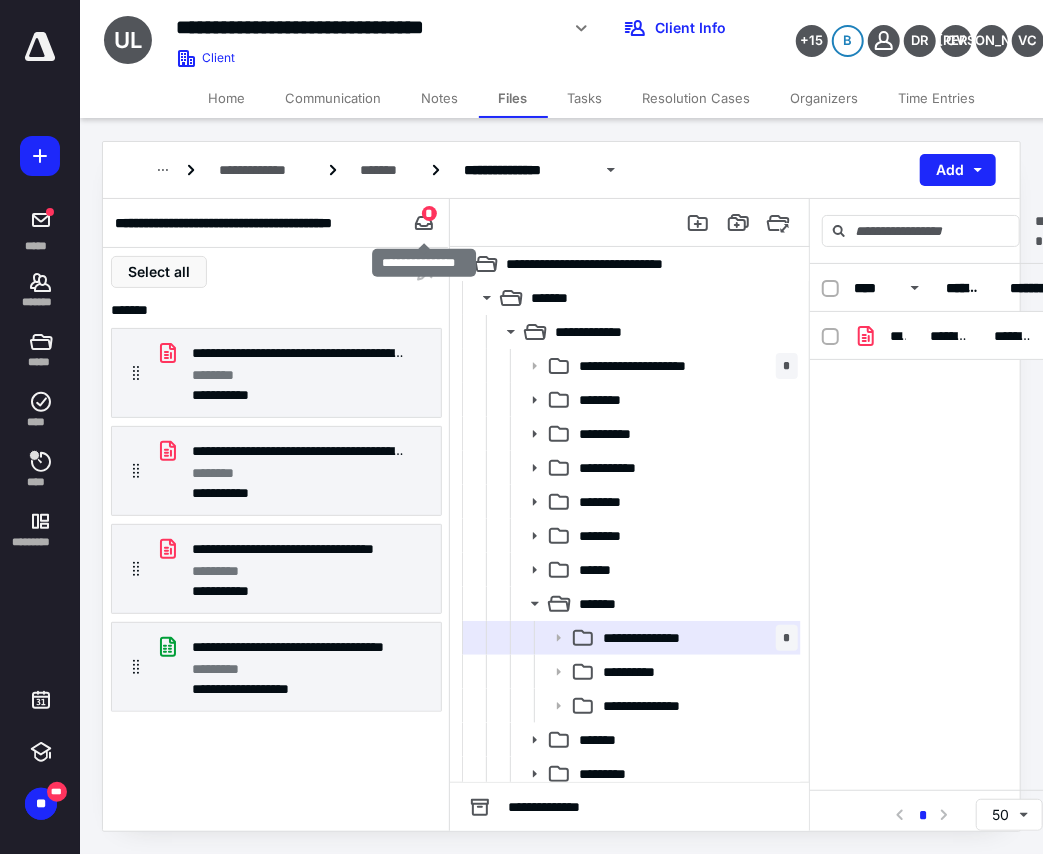 click on "*" at bounding box center [429, 213] 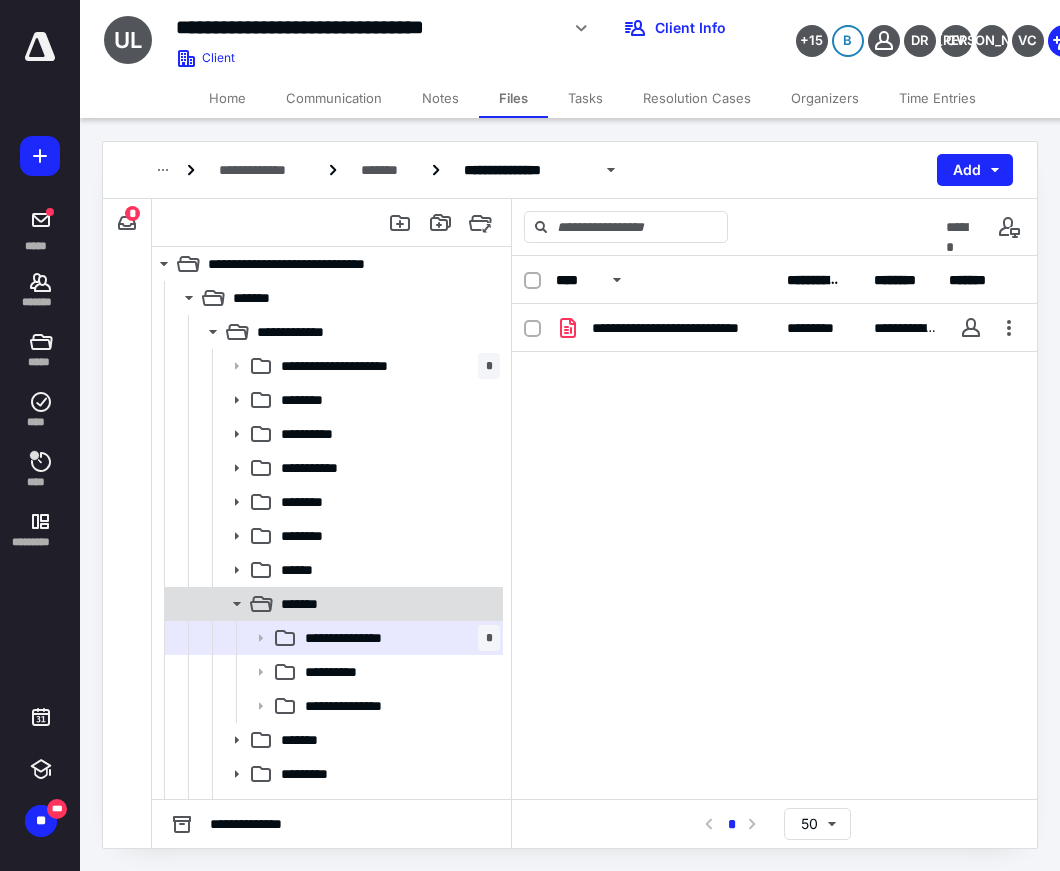 scroll, scrollTop: 162, scrollLeft: 0, axis: vertical 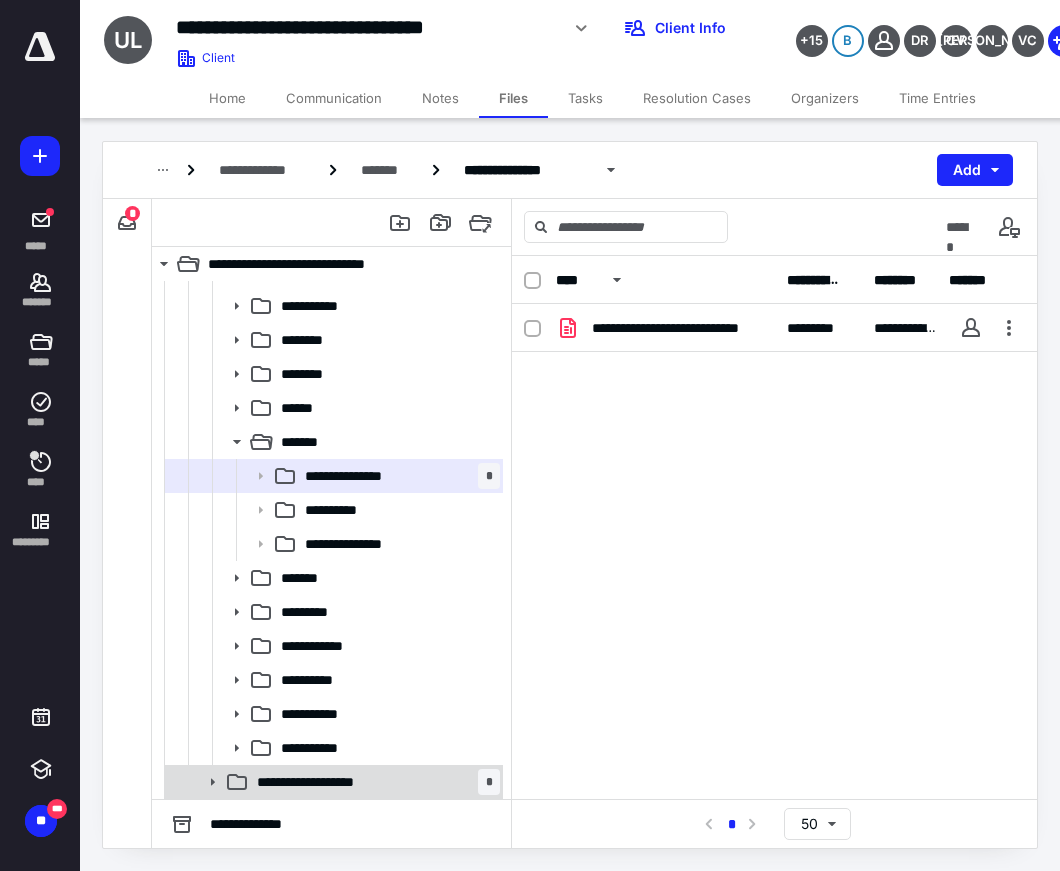 click 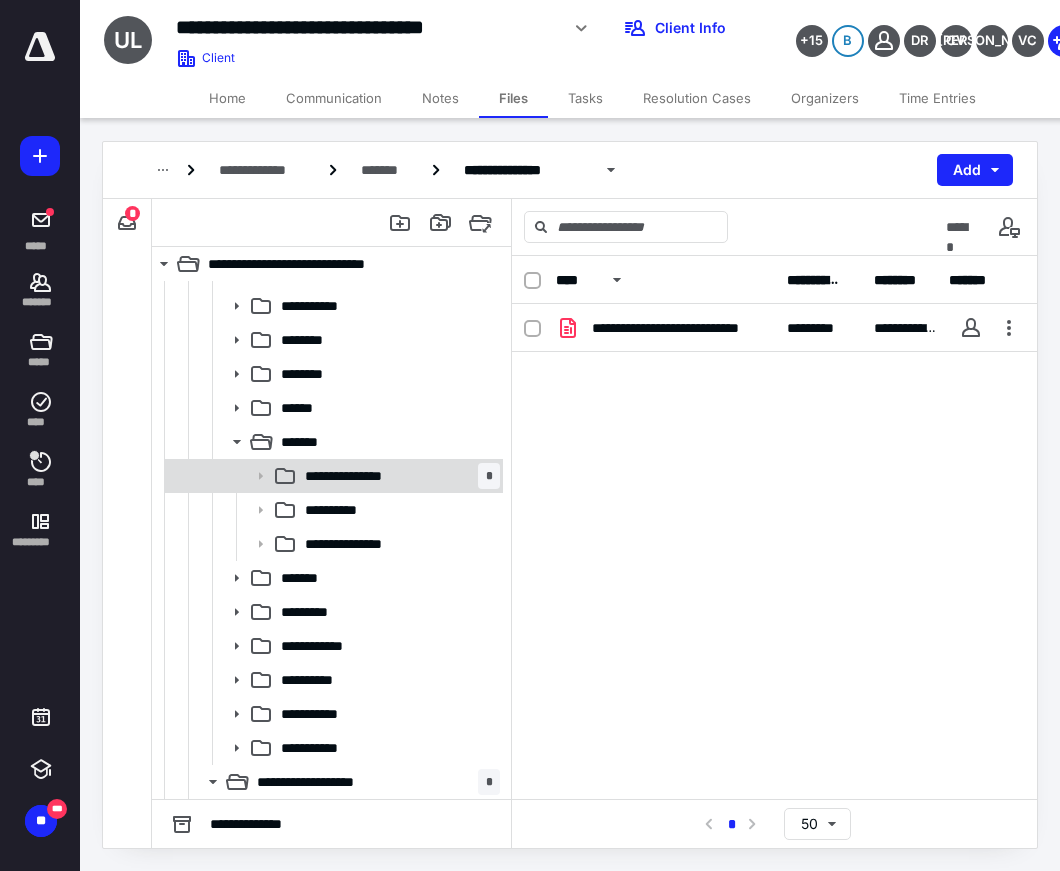 scroll, scrollTop: 230, scrollLeft: 0, axis: vertical 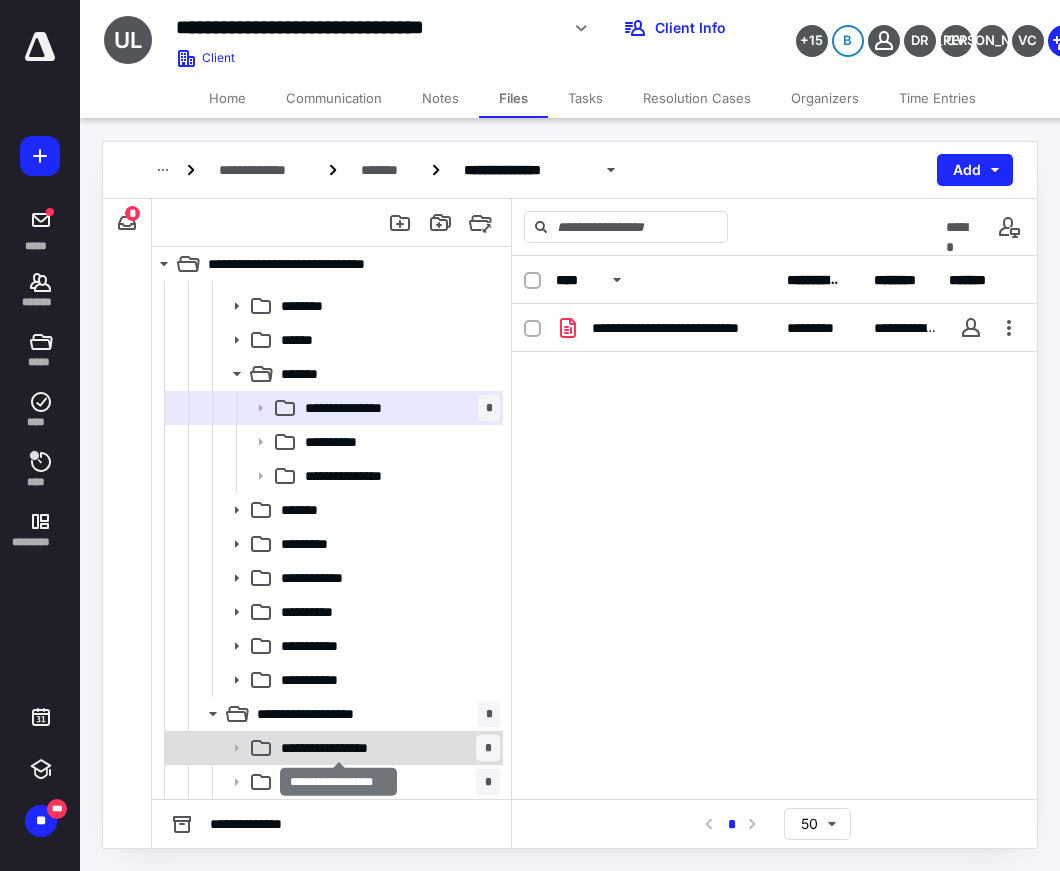 click on "**********" at bounding box center [338, 748] 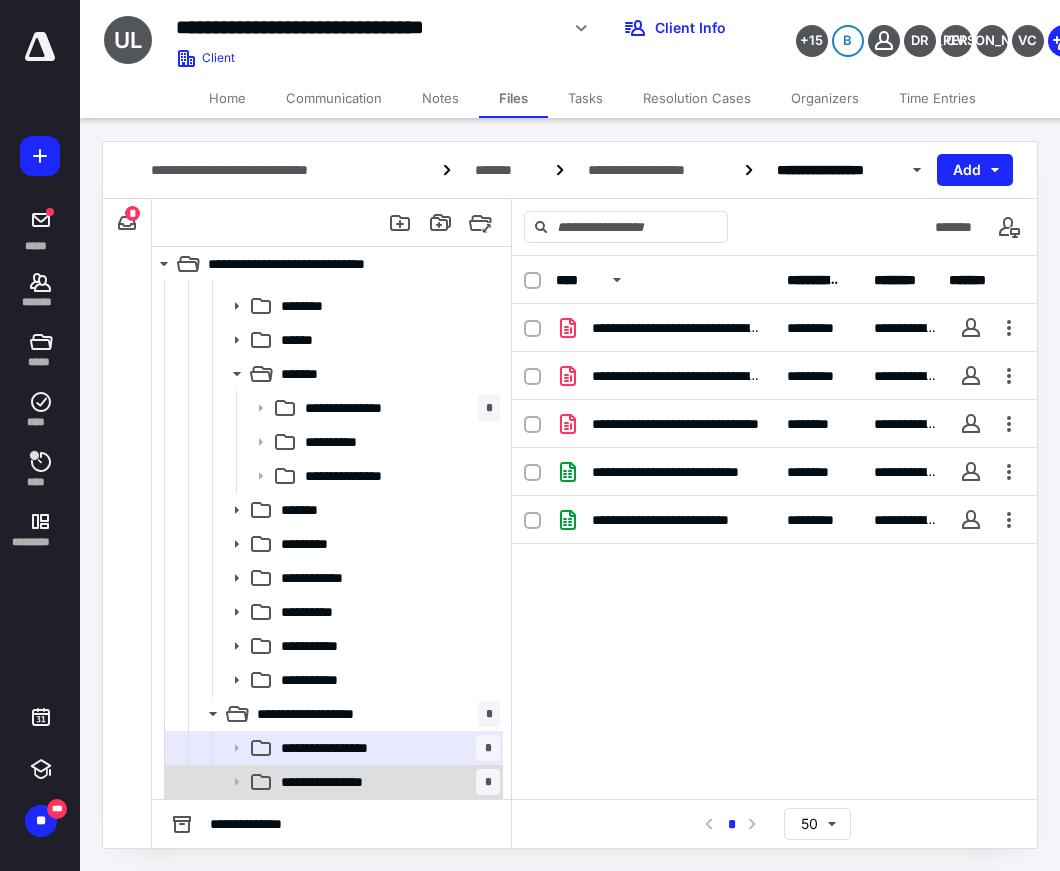 click on "**********" at bounding box center [335, 782] 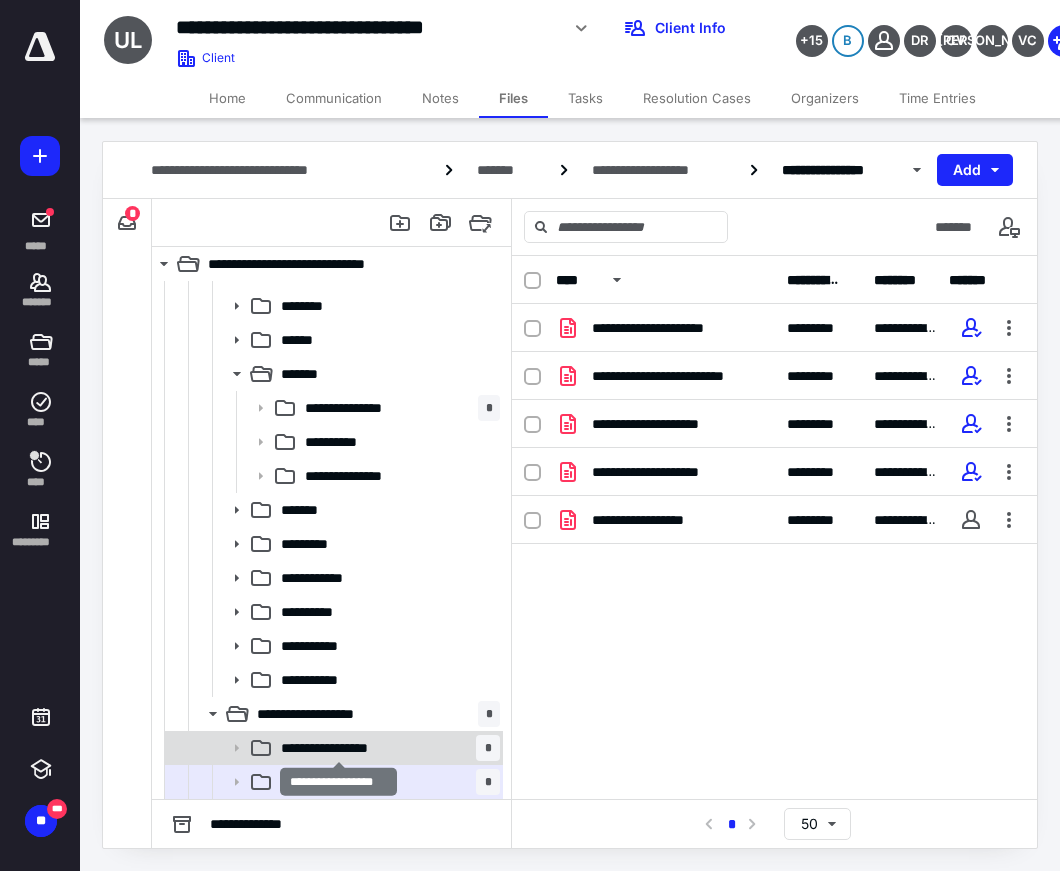 click on "**********" at bounding box center [338, 748] 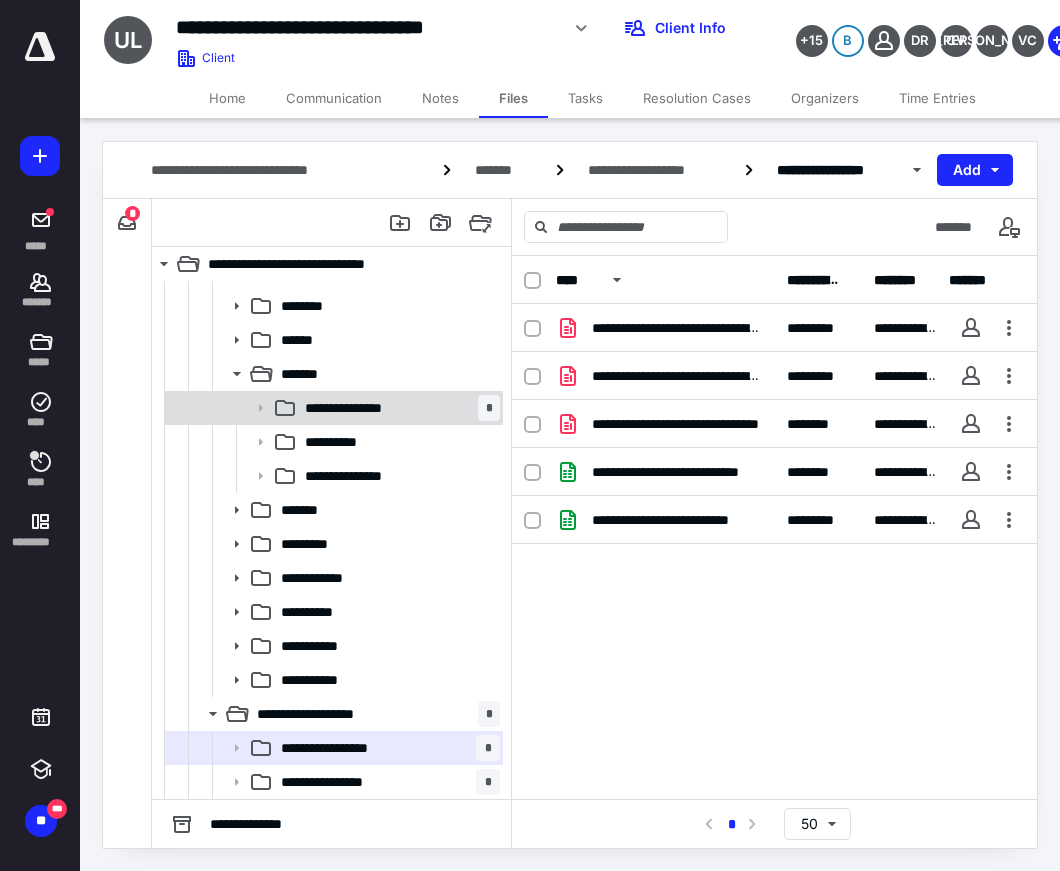 click on "**********" at bounding box center [363, 408] 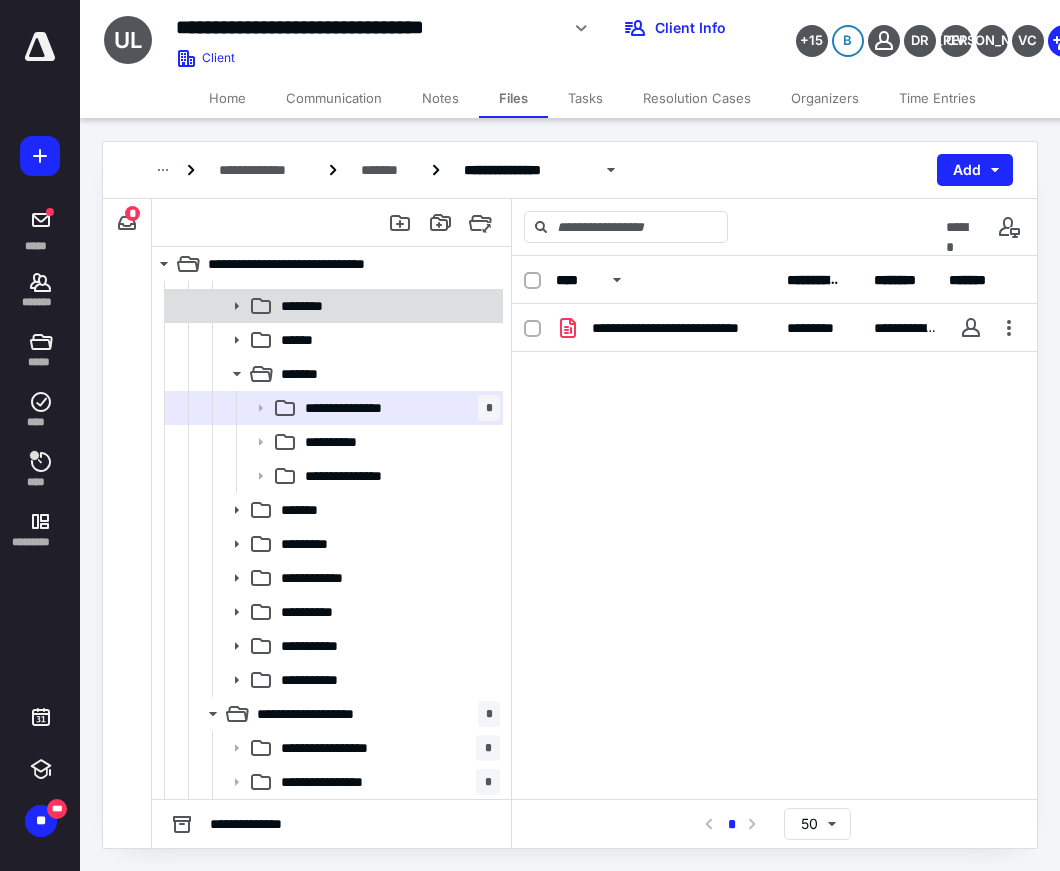 scroll, scrollTop: 118, scrollLeft: 0, axis: vertical 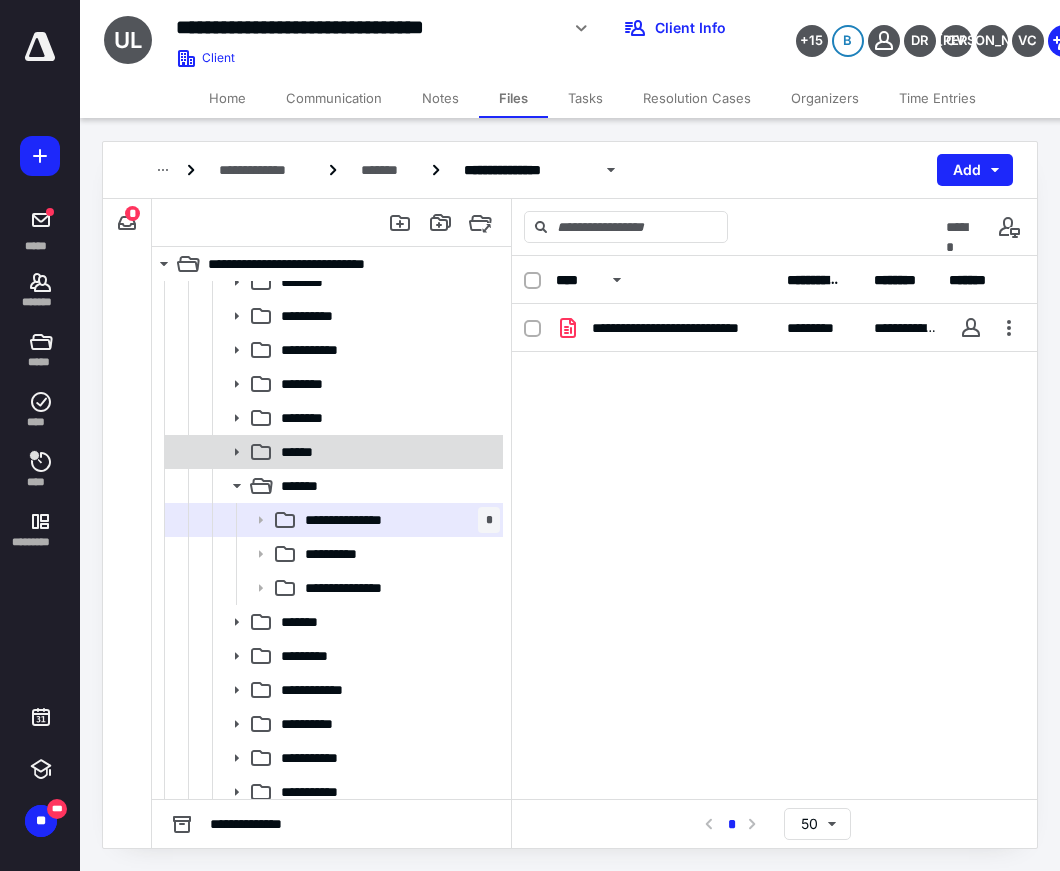 click 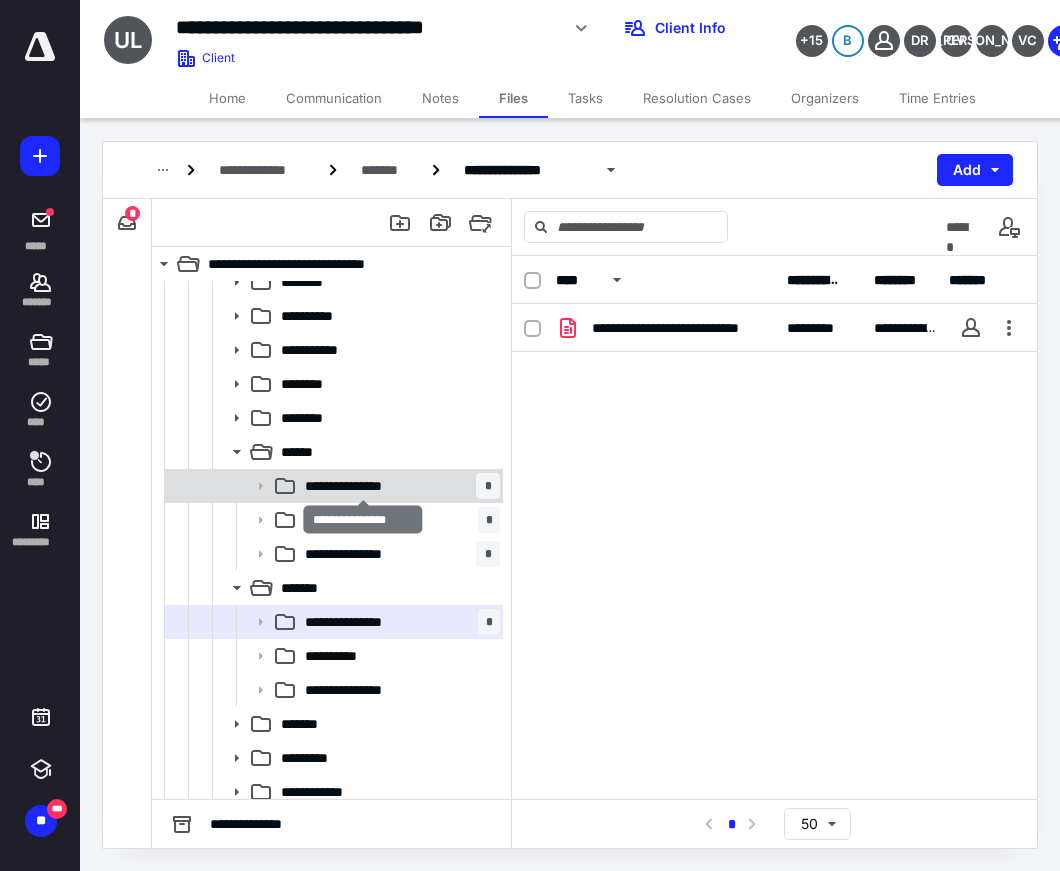 click on "**********" at bounding box center (363, 486) 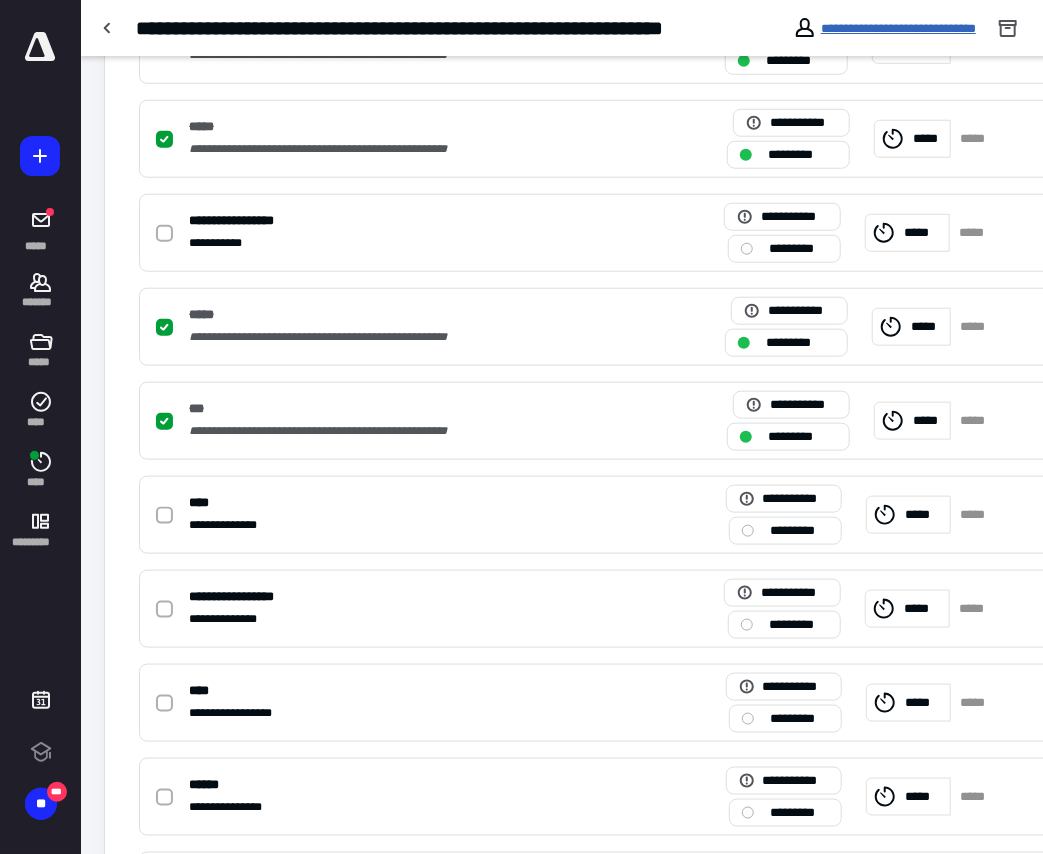 scroll, scrollTop: 0, scrollLeft: 0, axis: both 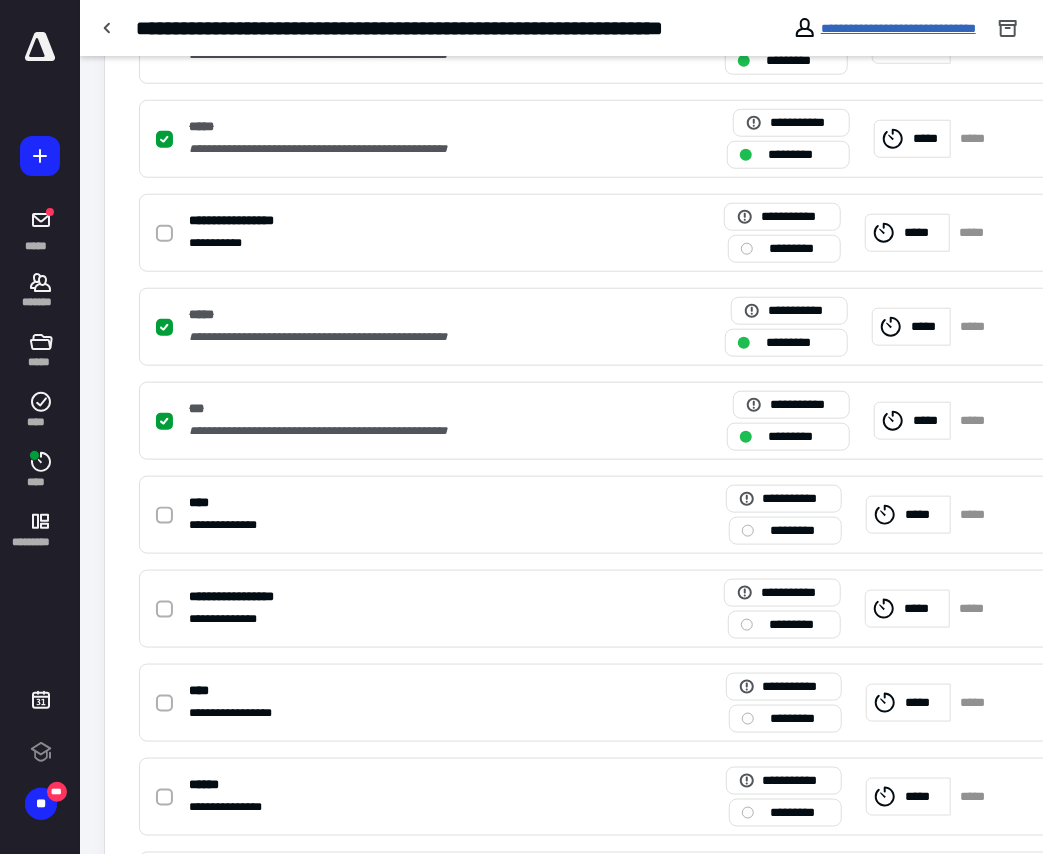click on "**********" at bounding box center [898, 28] 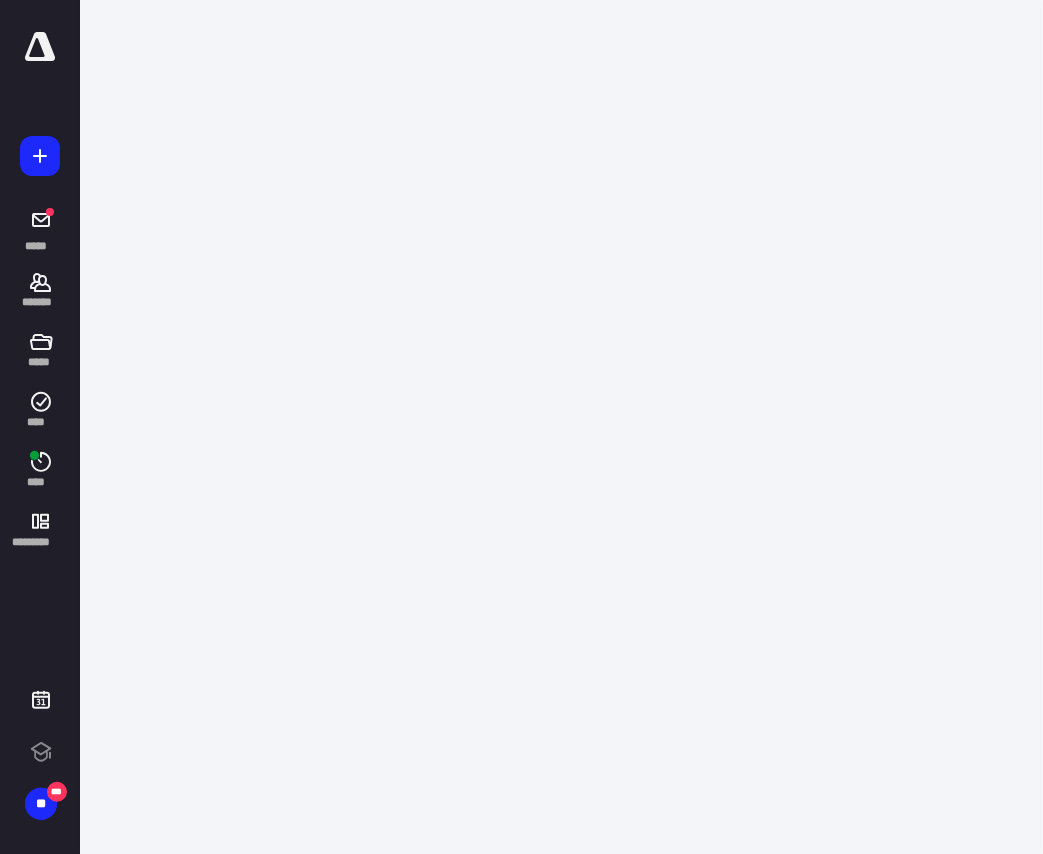 scroll, scrollTop: 0, scrollLeft: 0, axis: both 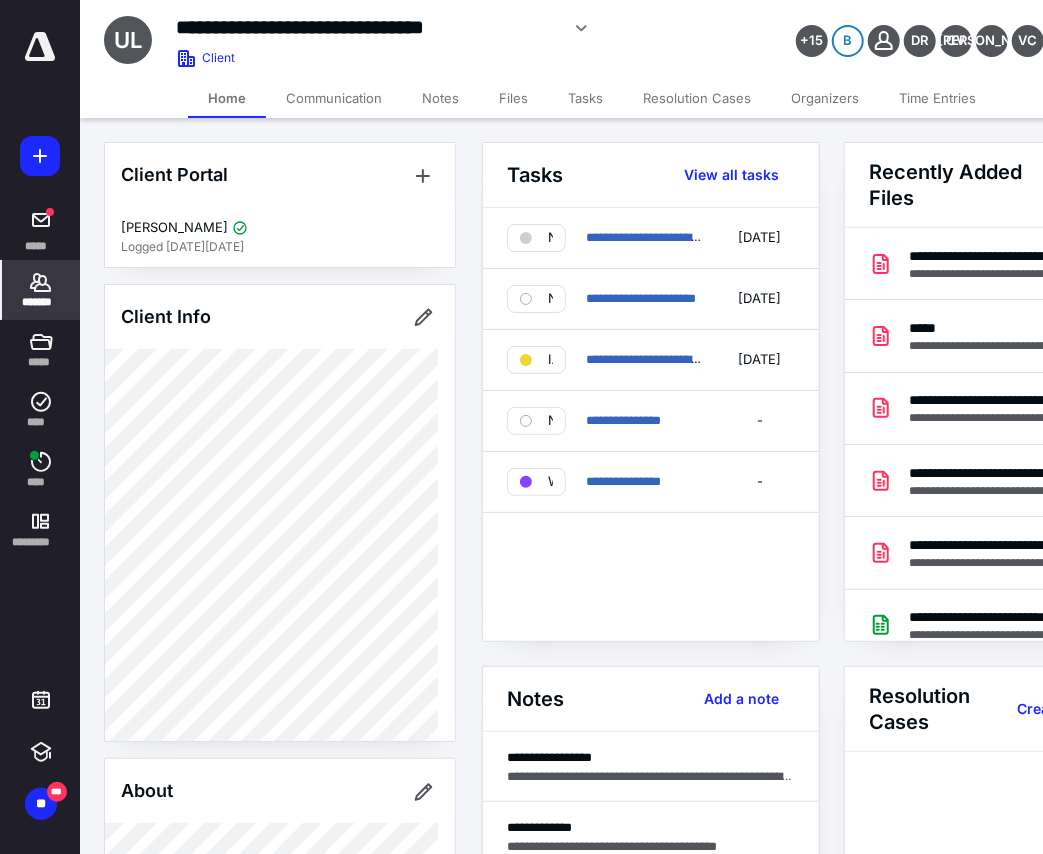 click on "Files" at bounding box center [513, 98] 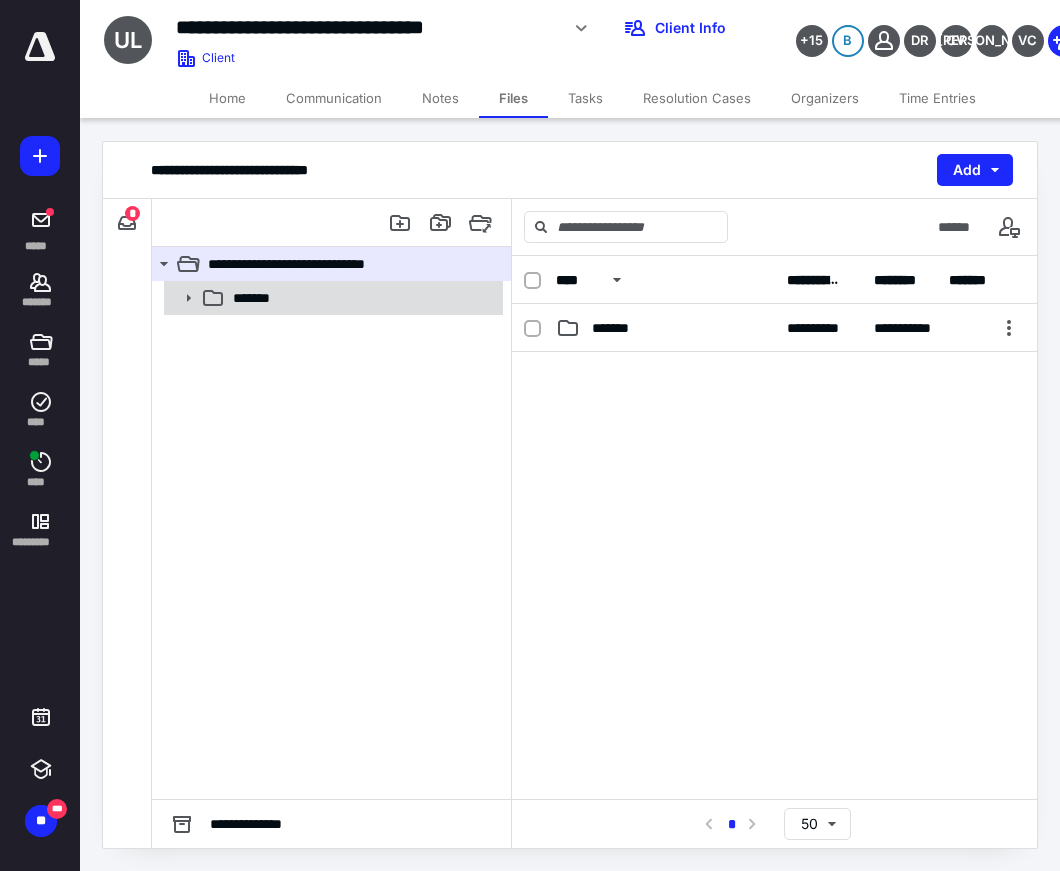 click 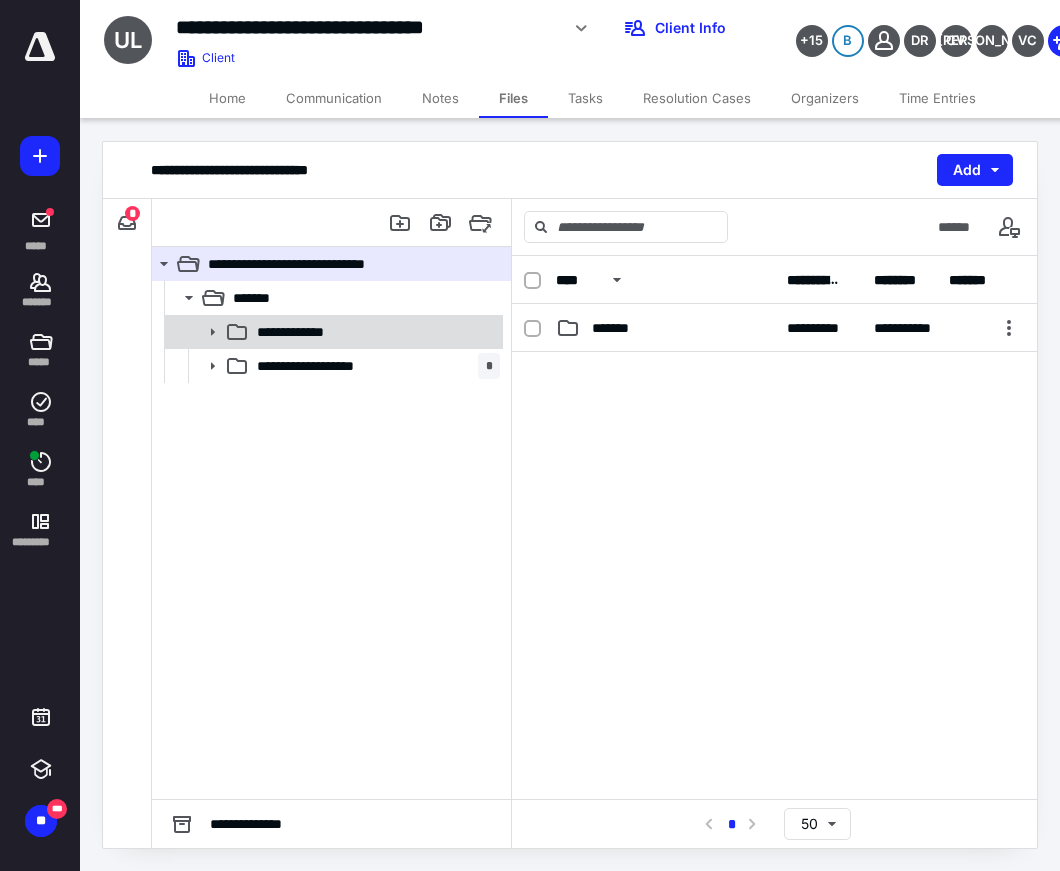 click 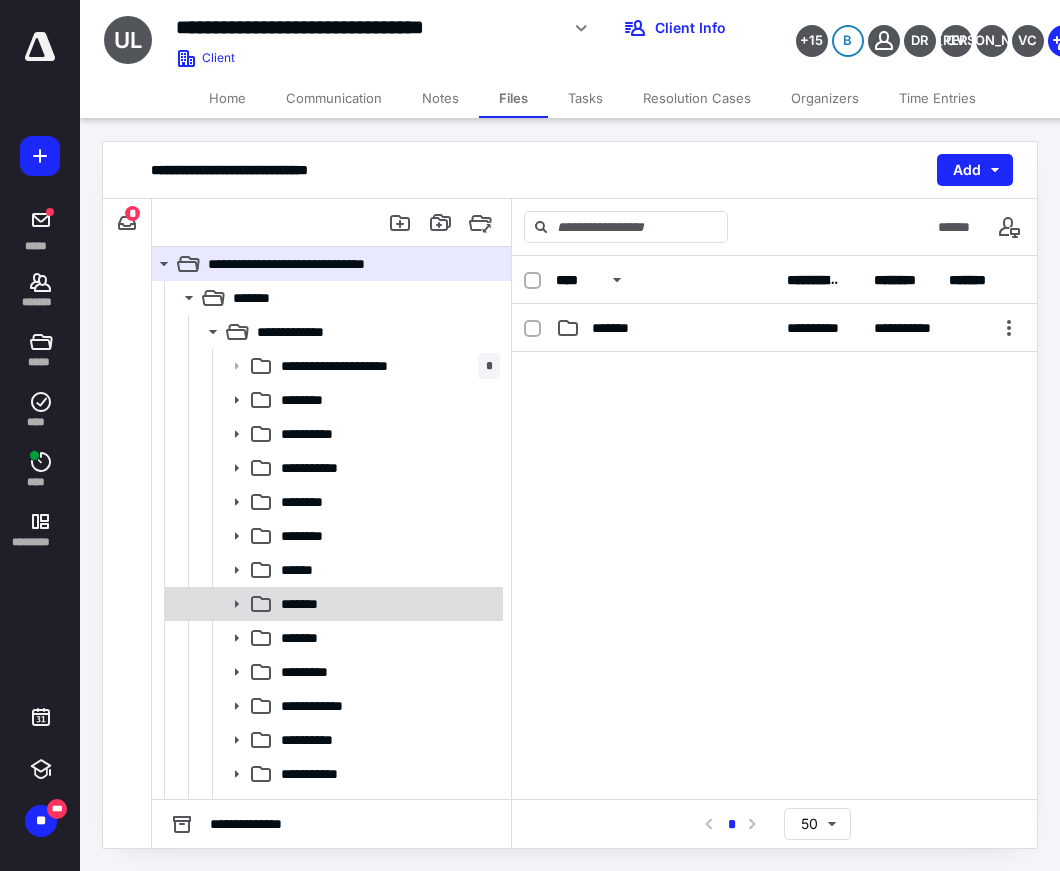 click 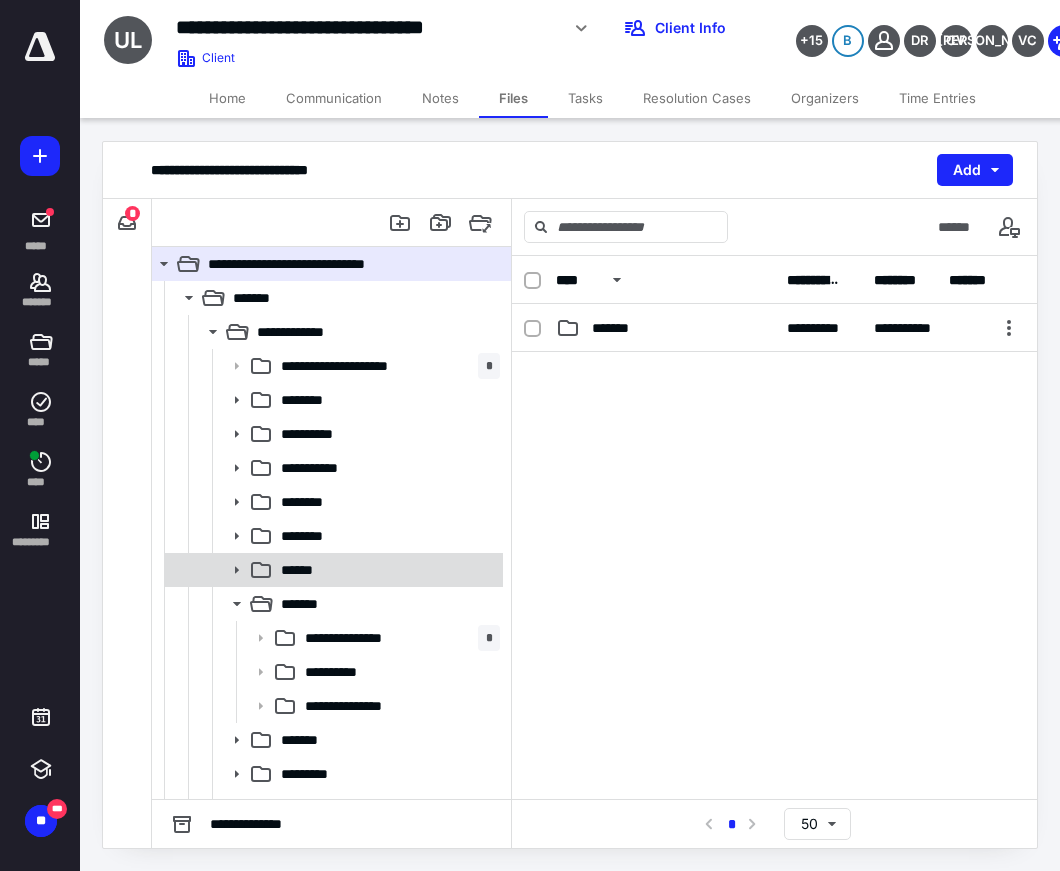 click 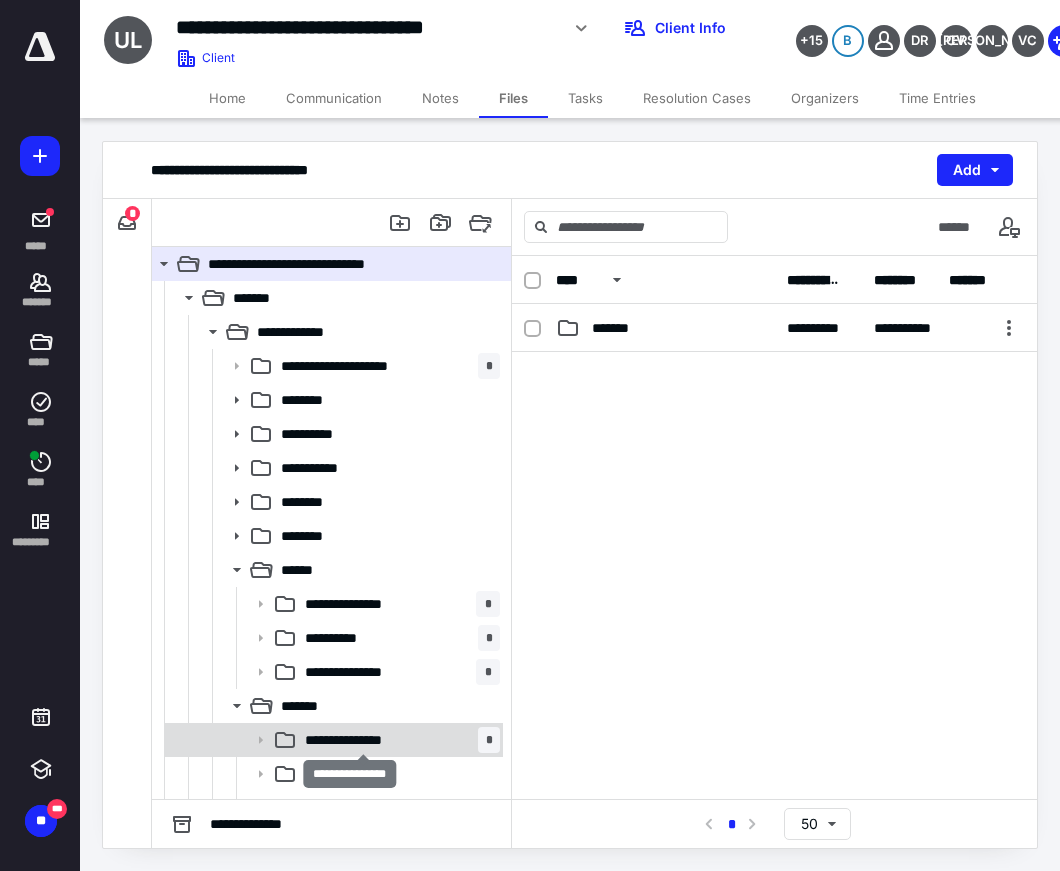 click on "**********" at bounding box center [363, 740] 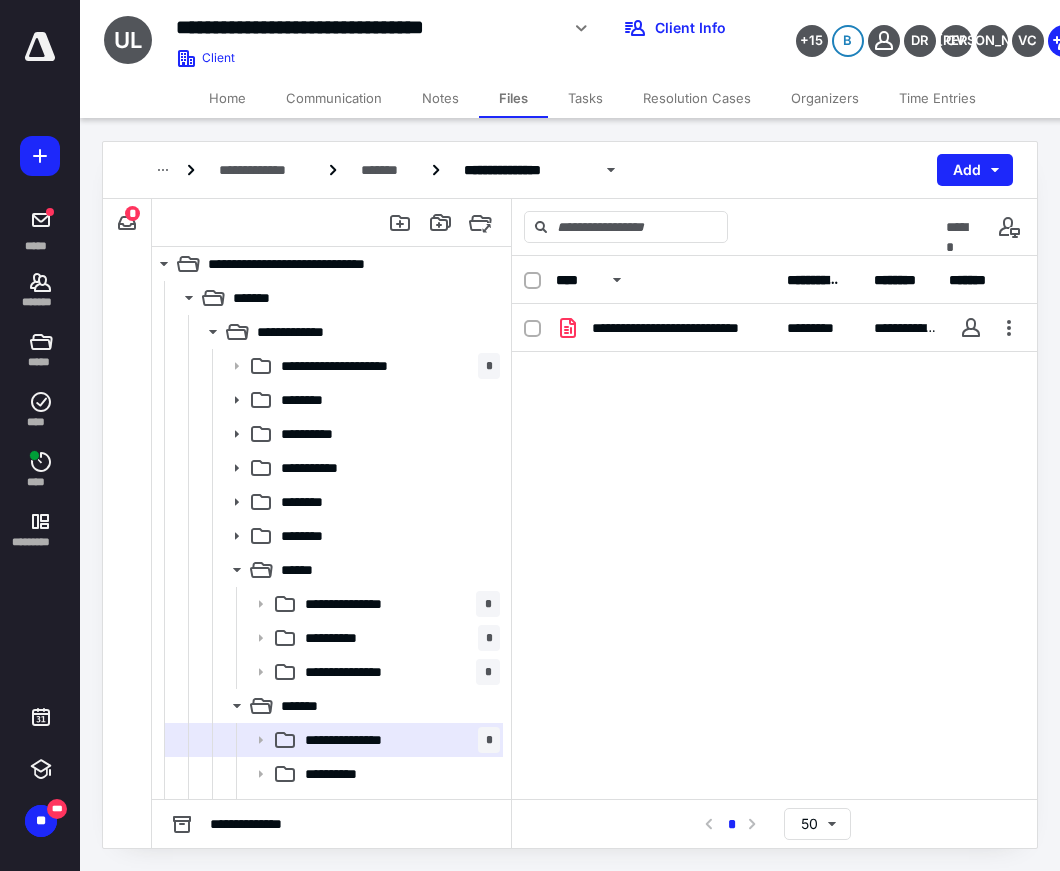 click on "Notes" at bounding box center [440, 98] 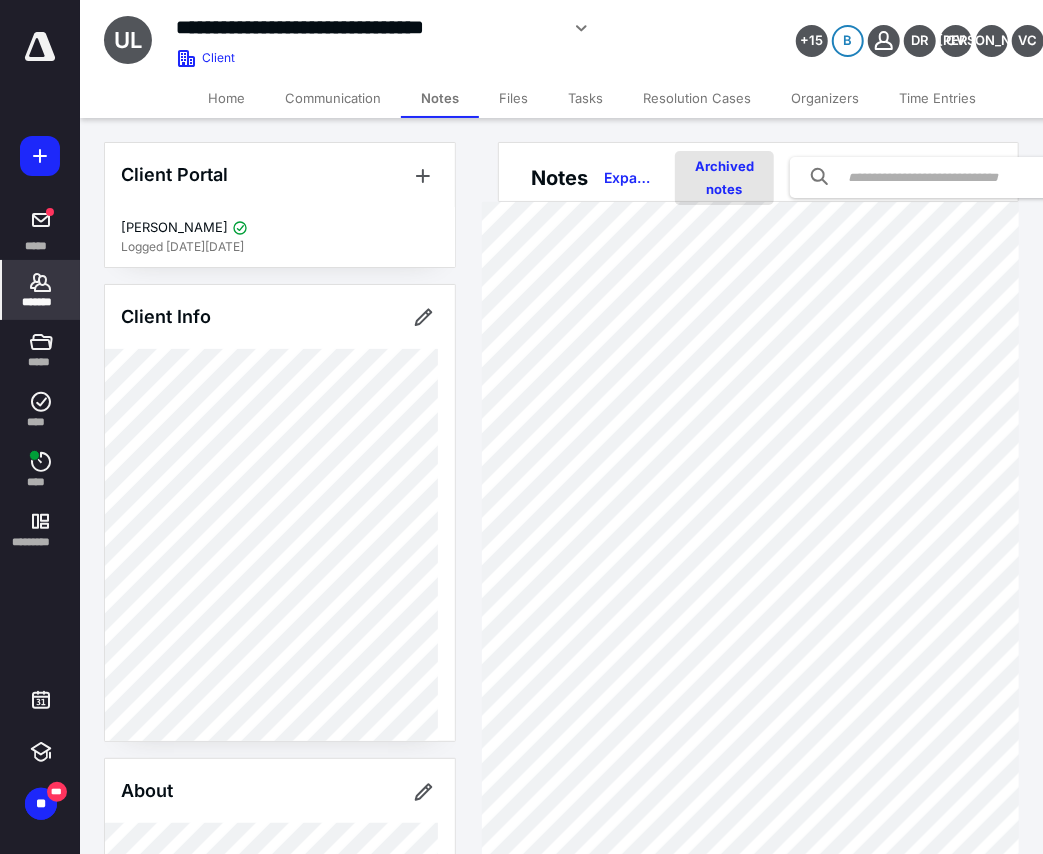 click on "Archived notes" at bounding box center [724, 178] 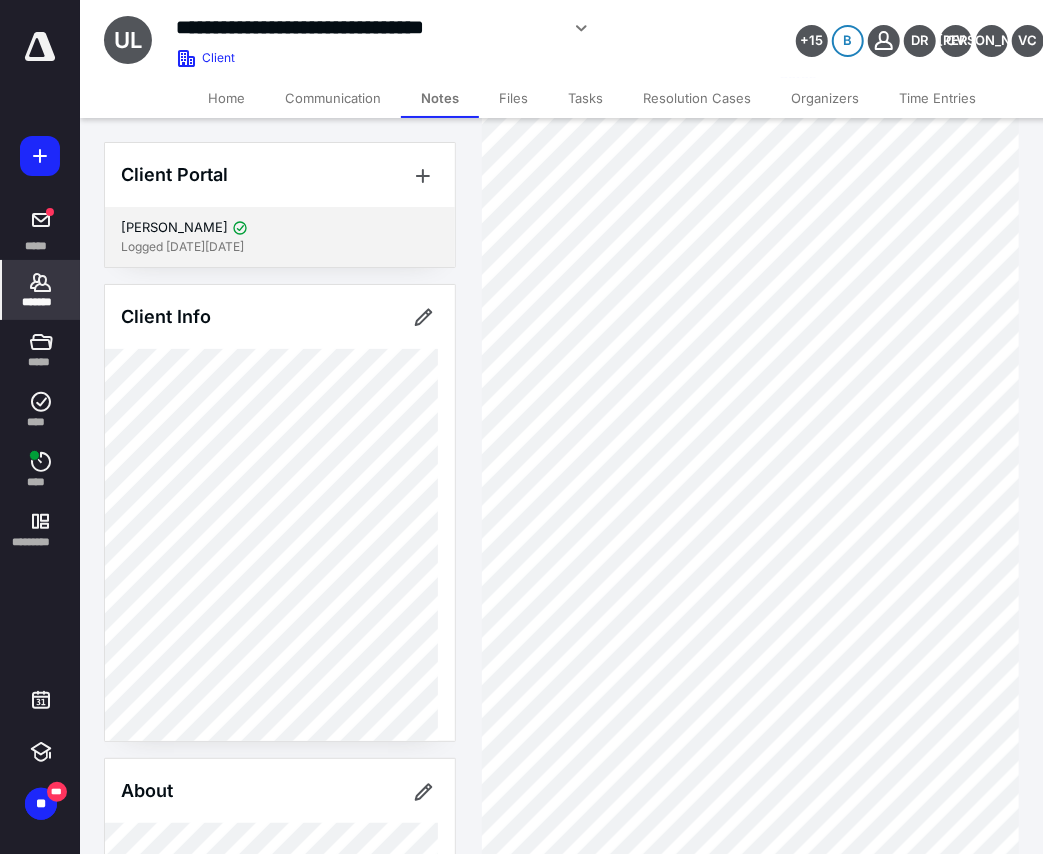 scroll, scrollTop: 333, scrollLeft: 0, axis: vertical 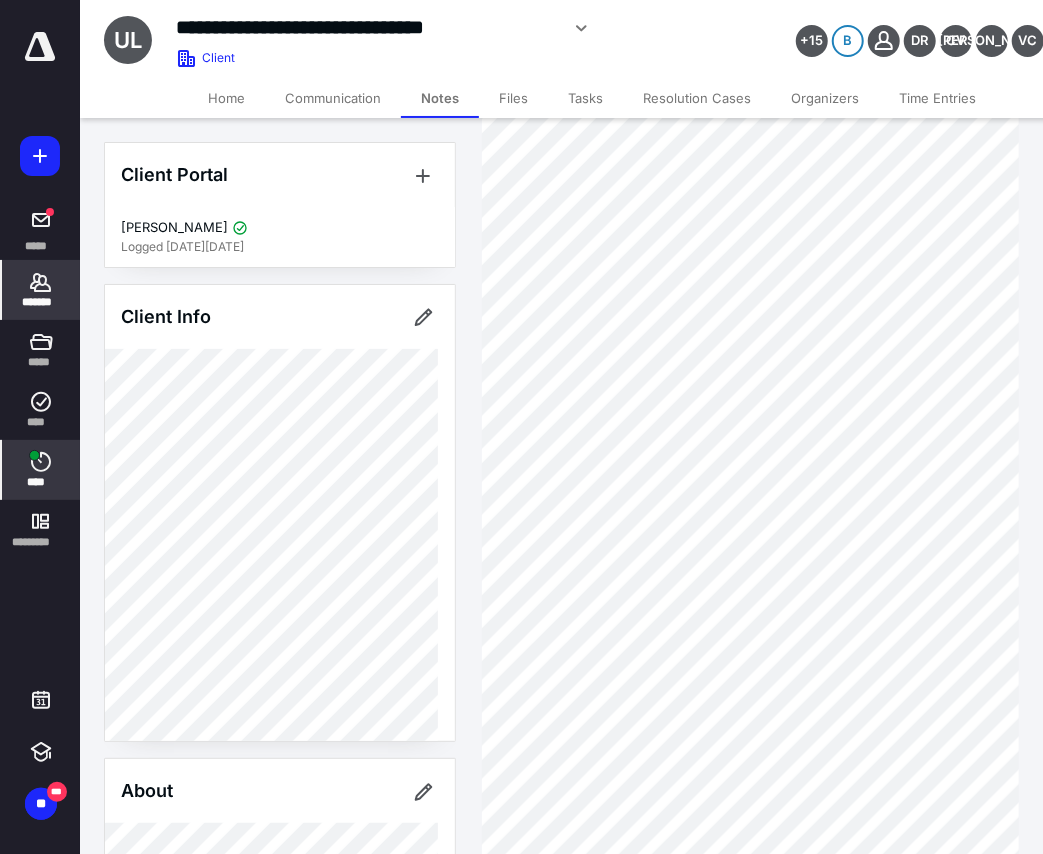 click 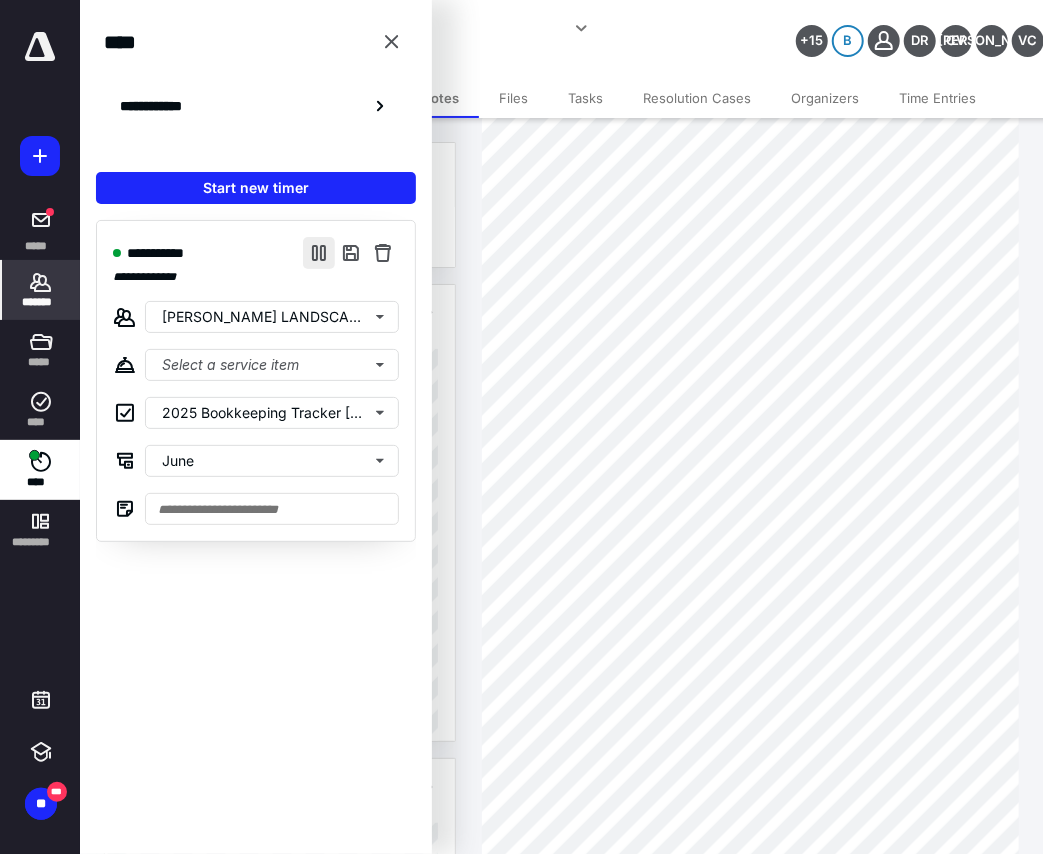 click at bounding box center [319, 253] 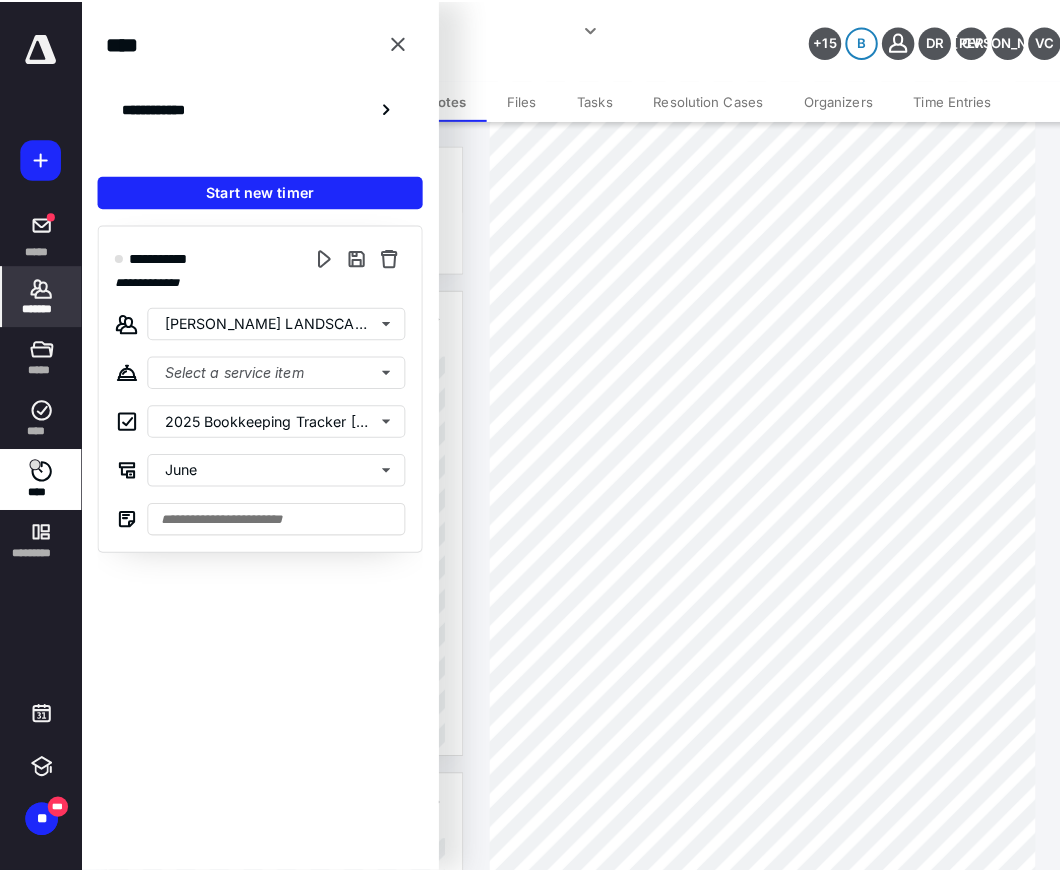 scroll, scrollTop: 0, scrollLeft: 0, axis: both 